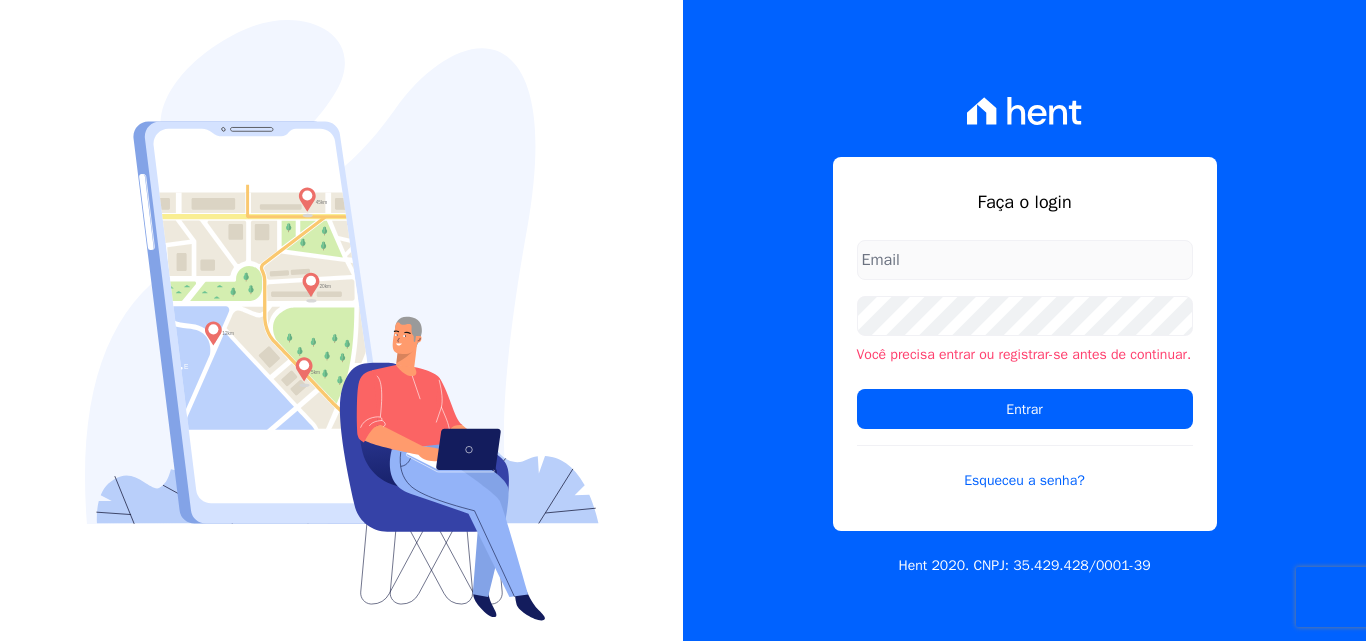 scroll, scrollTop: 0, scrollLeft: 0, axis: both 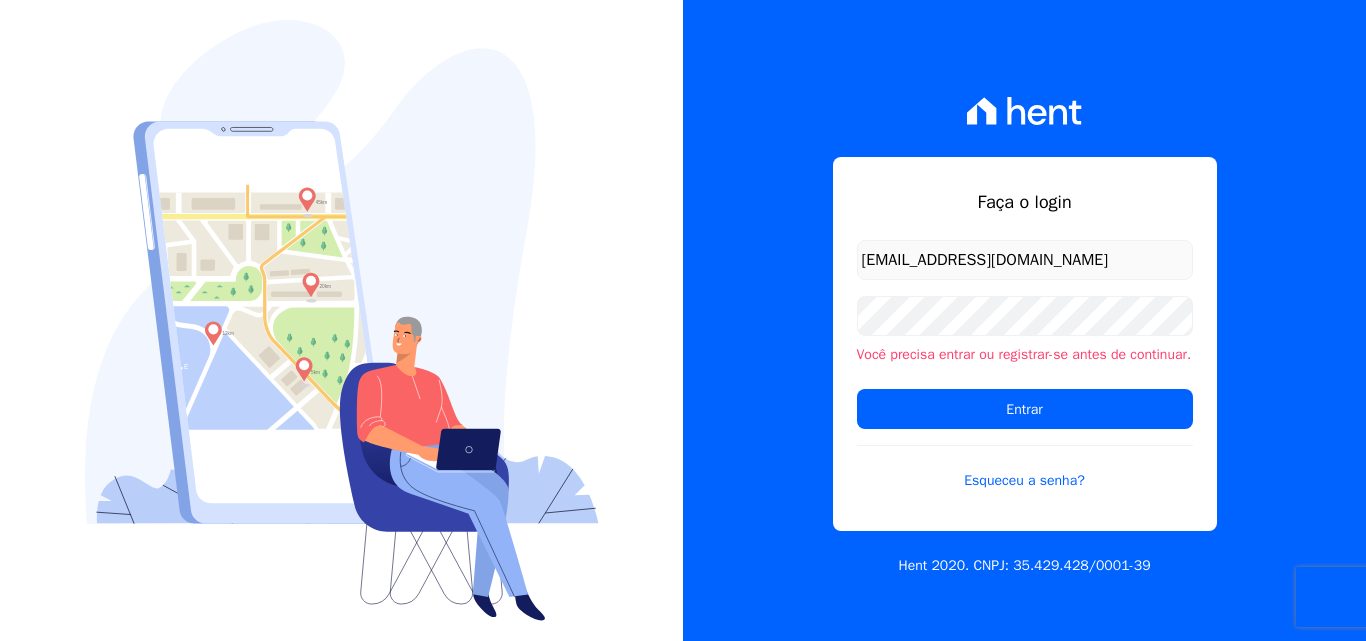 drag, startPoint x: 1003, startPoint y: 280, endPoint x: 995, endPoint y: 270, distance: 12.806249 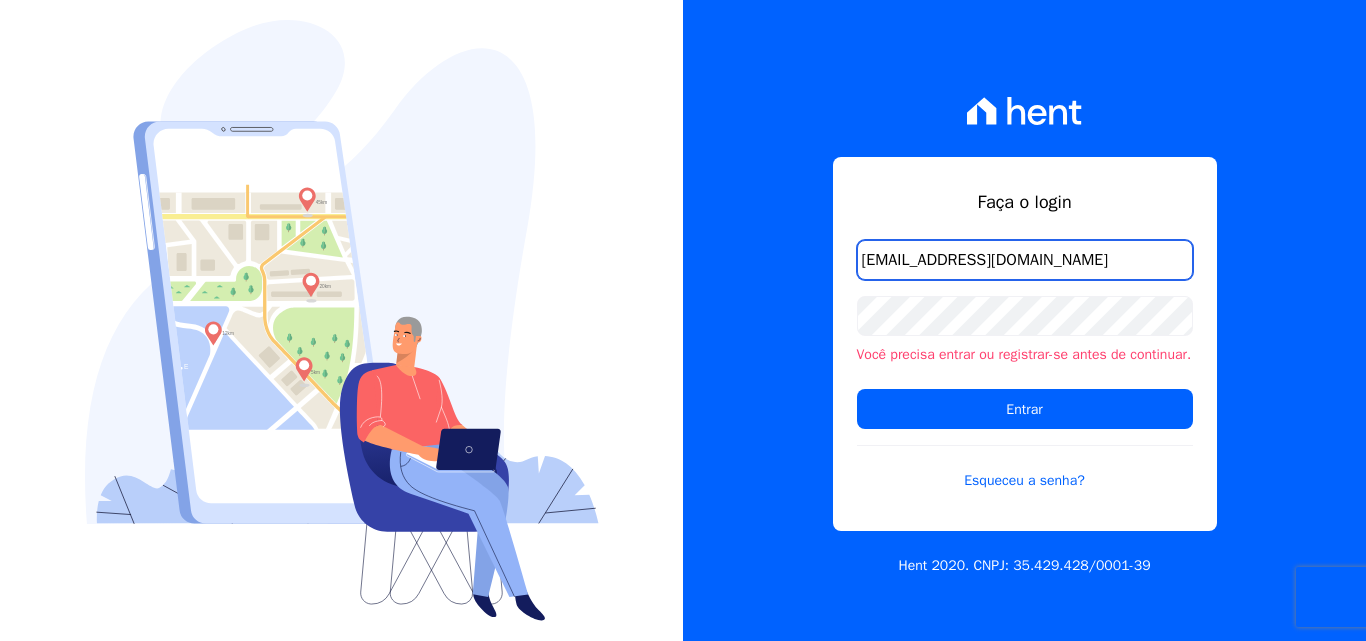 click on "documentos@fronteimoveis.com.br" at bounding box center [1025, 260] 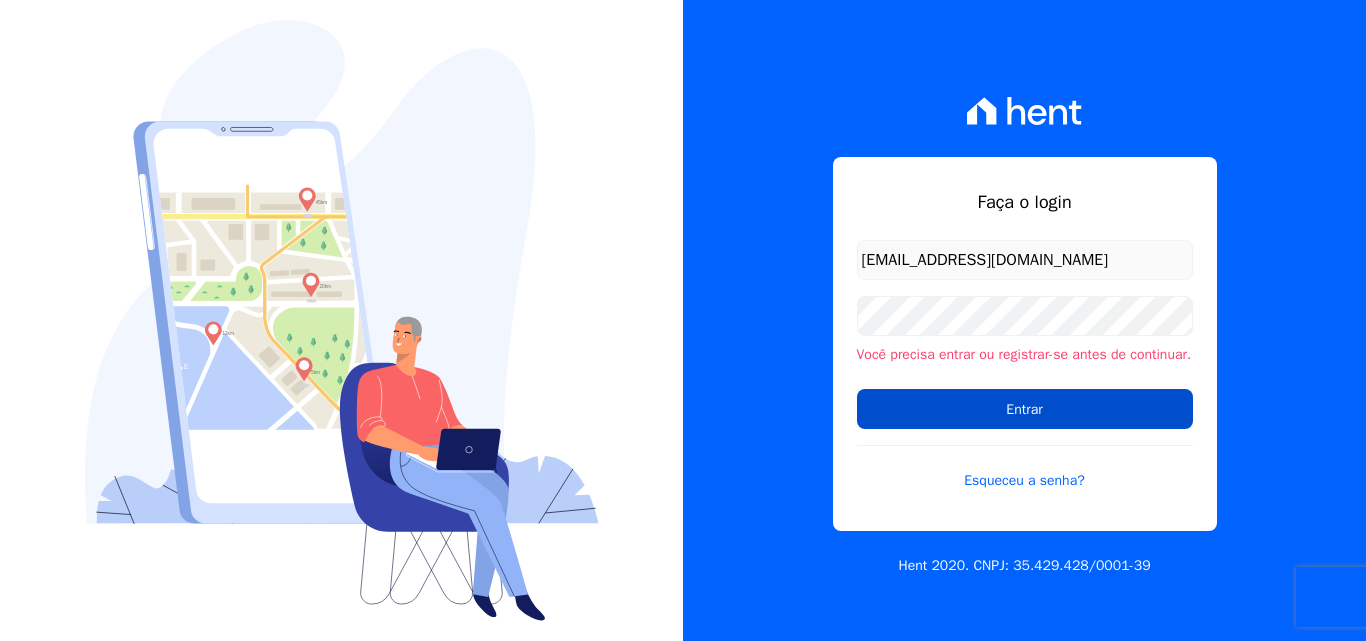 click on "Entrar" at bounding box center [1025, 409] 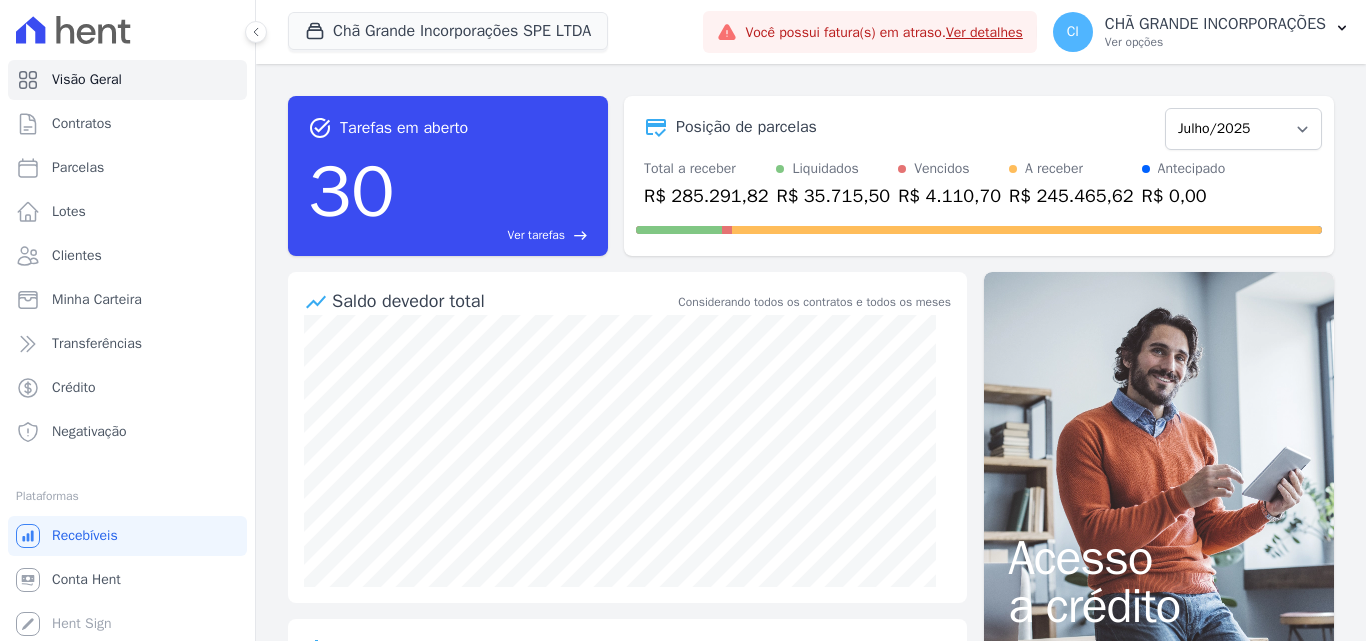 scroll, scrollTop: 0, scrollLeft: 0, axis: both 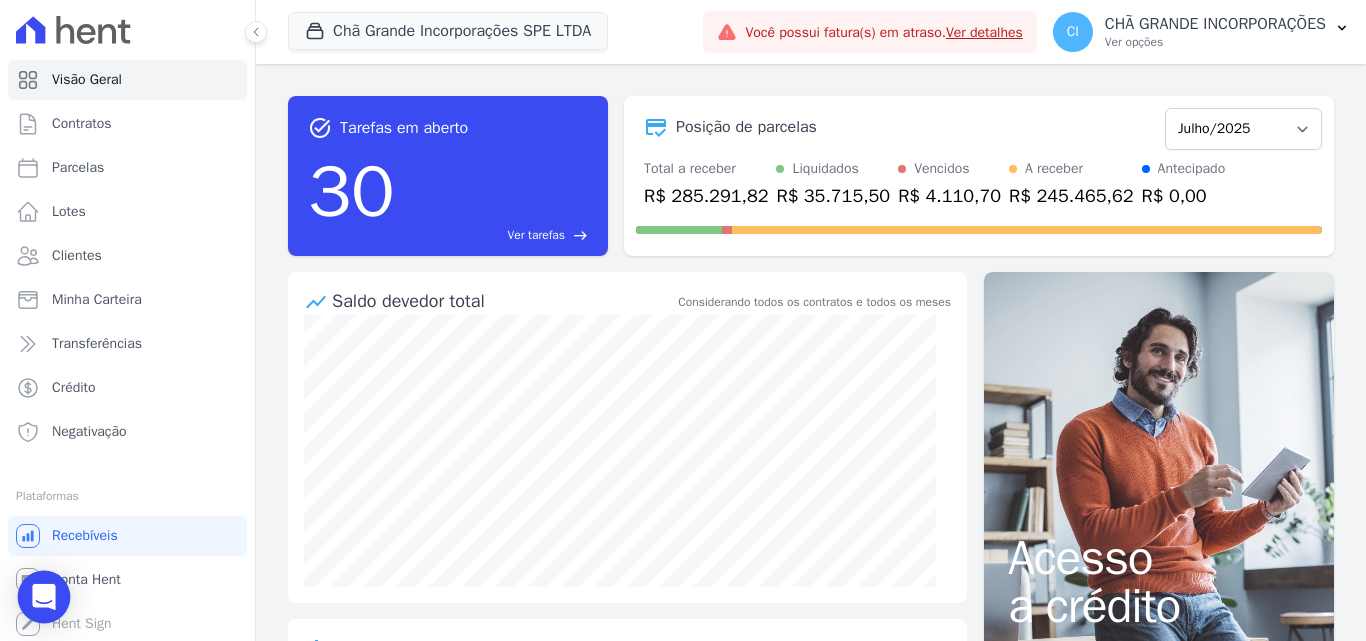 click at bounding box center [44, 597] 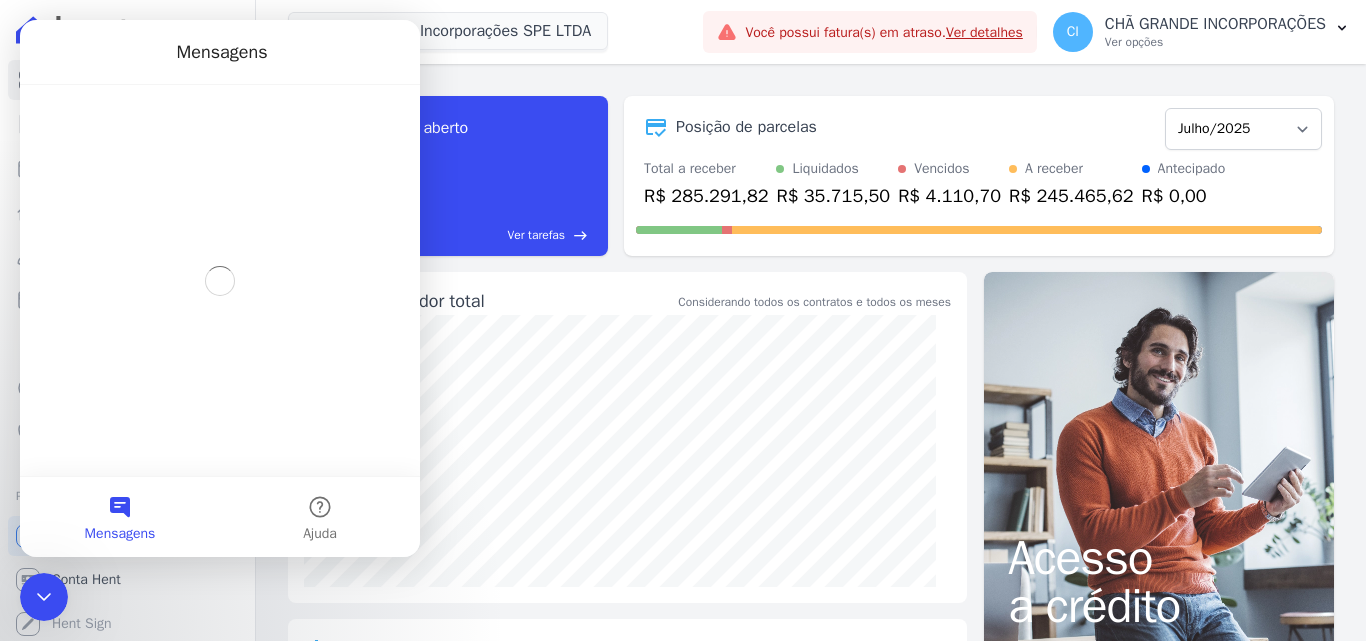 scroll, scrollTop: 0, scrollLeft: 0, axis: both 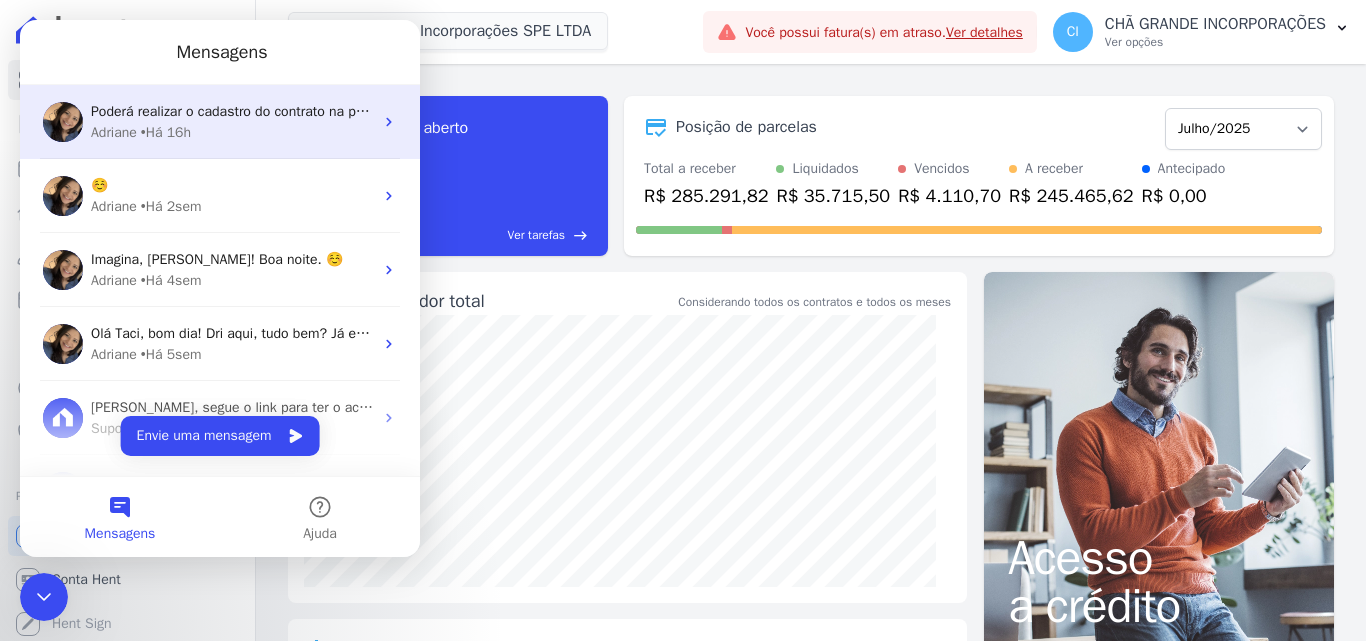 click on "Adriane •  Há 16h" at bounding box center (232, 132) 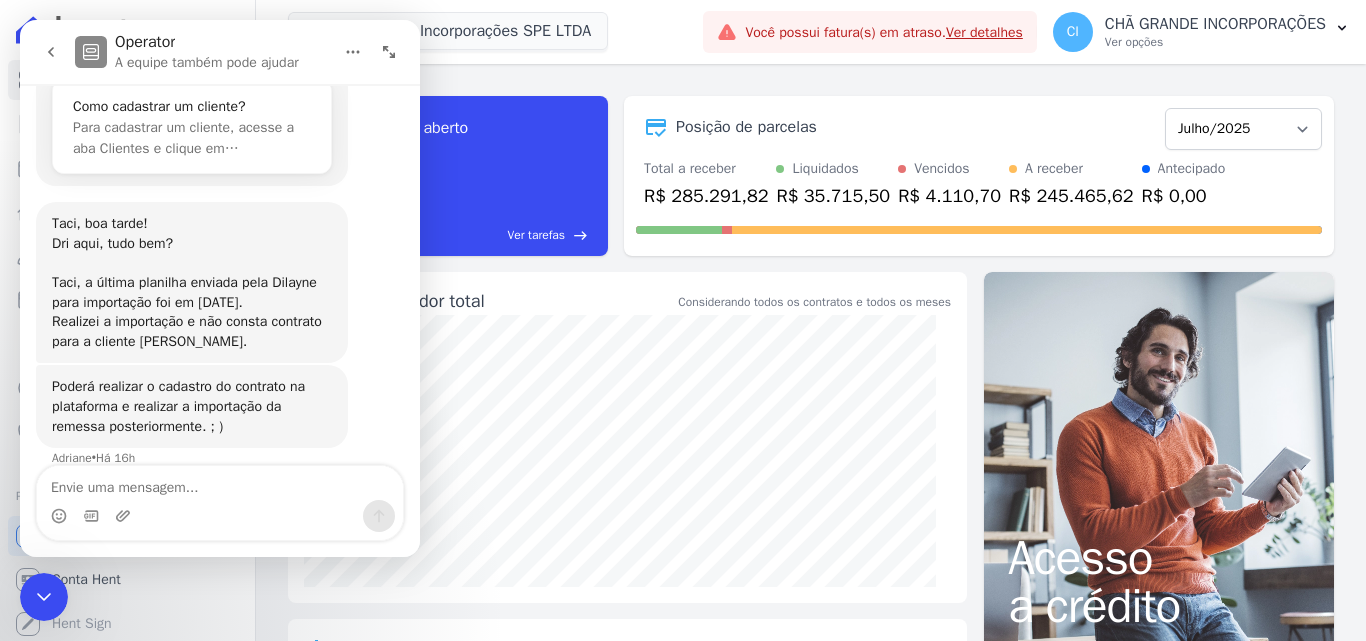 scroll, scrollTop: 1045, scrollLeft: 0, axis: vertical 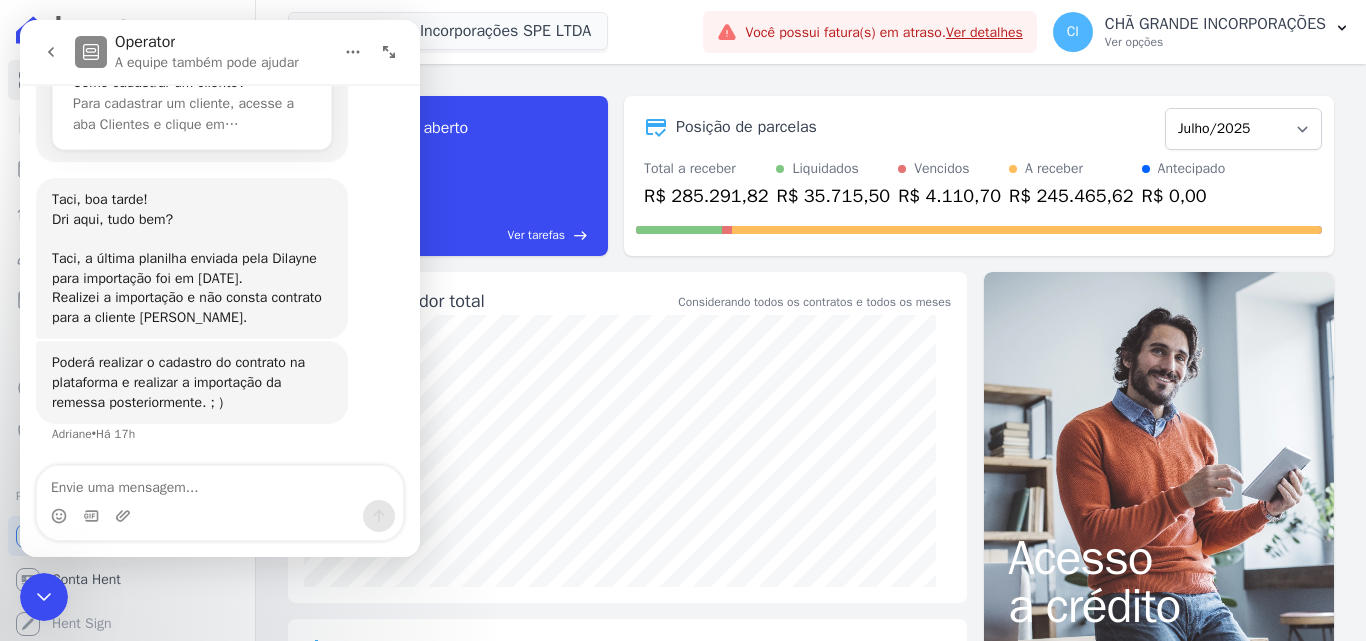 drag, startPoint x: 34, startPoint y: 592, endPoint x: 217, endPoint y: 1101, distance: 540.8974 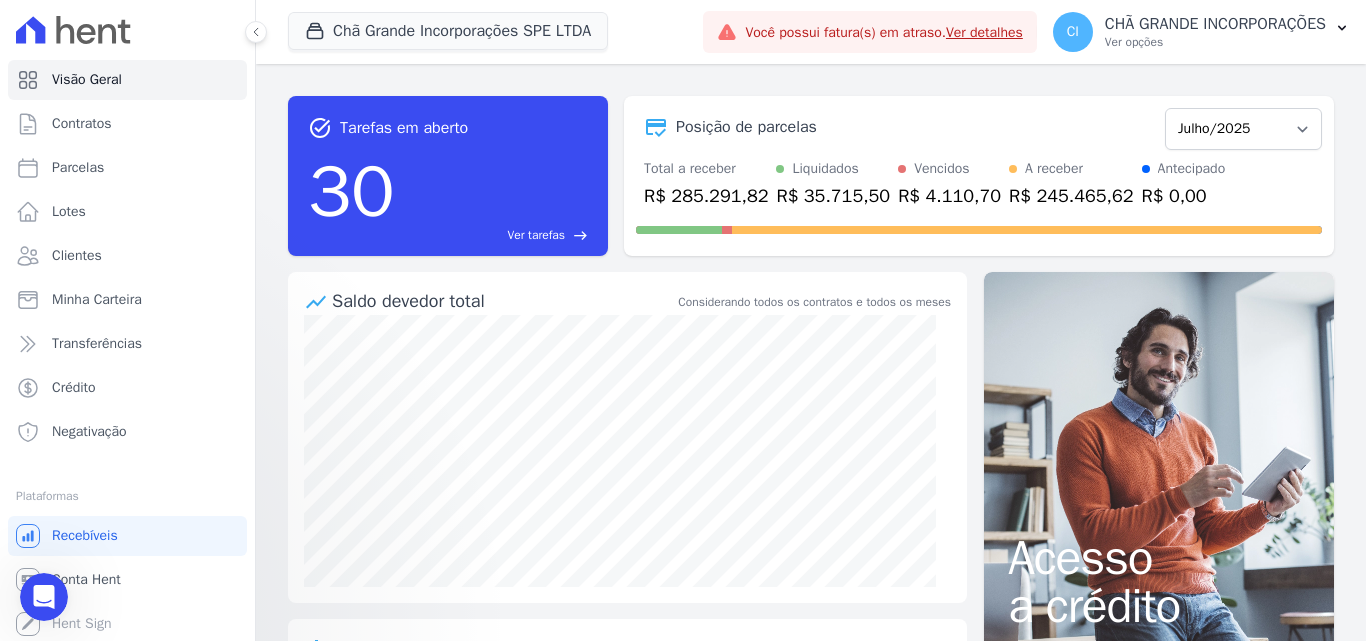 scroll, scrollTop: 0, scrollLeft: 0, axis: both 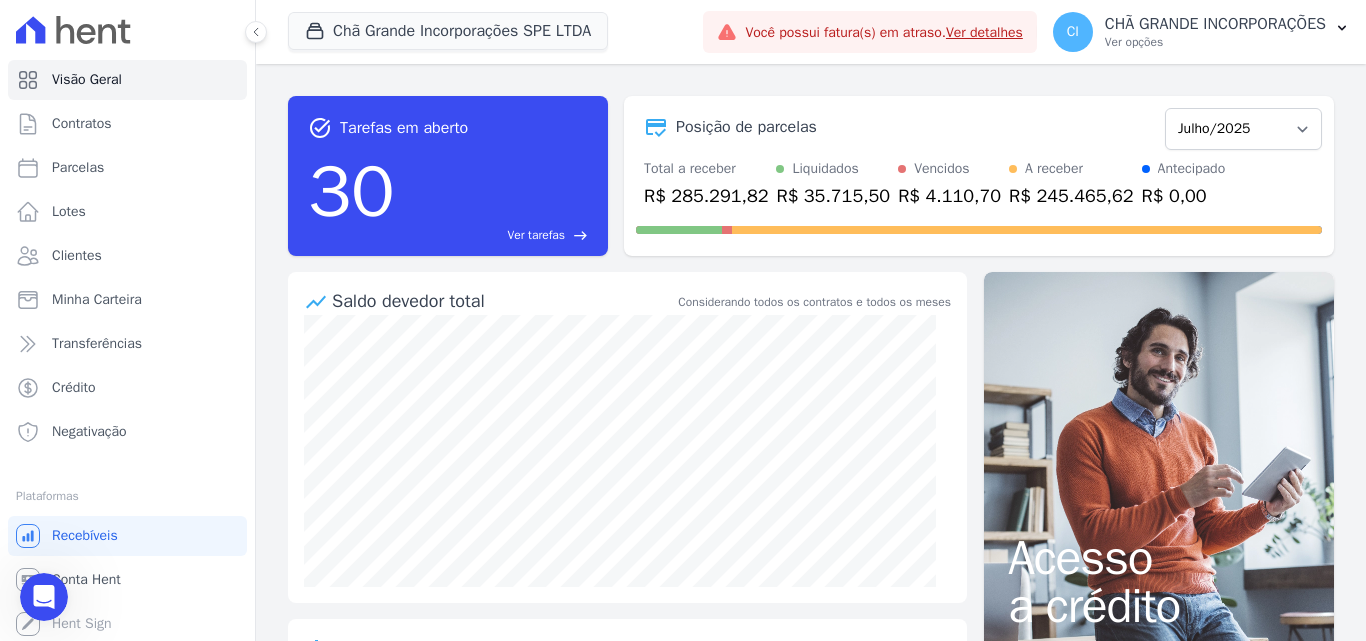 click 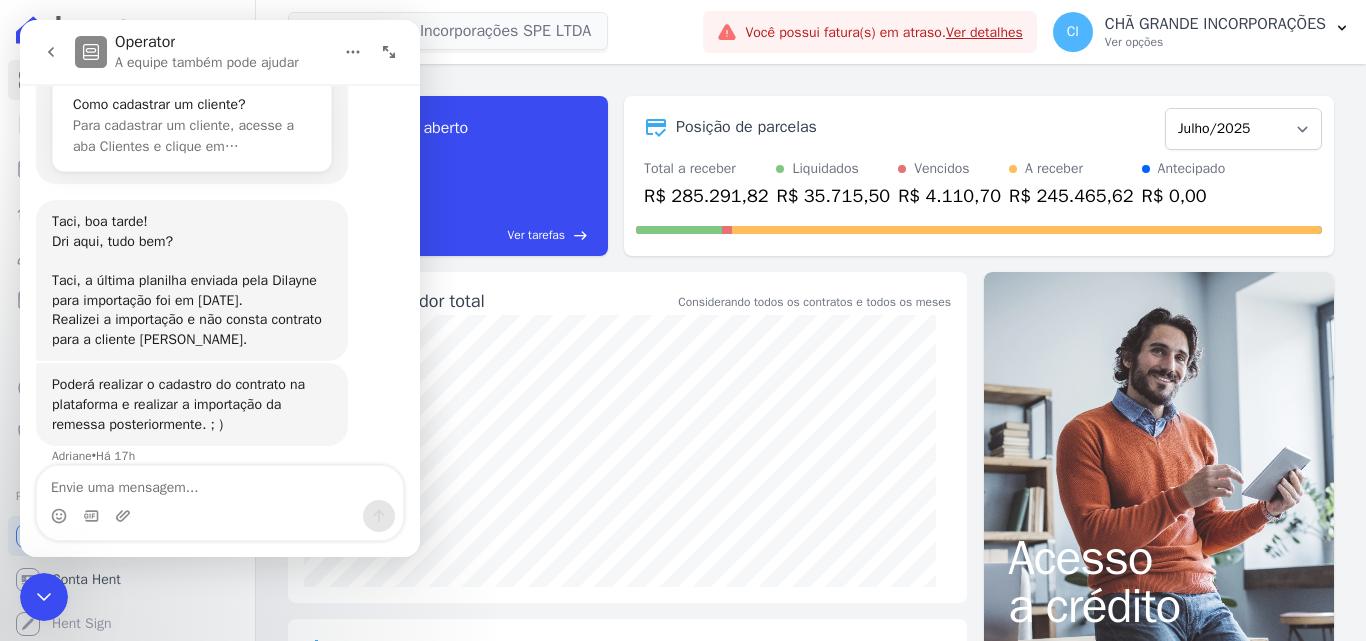 scroll, scrollTop: 1045, scrollLeft: 0, axis: vertical 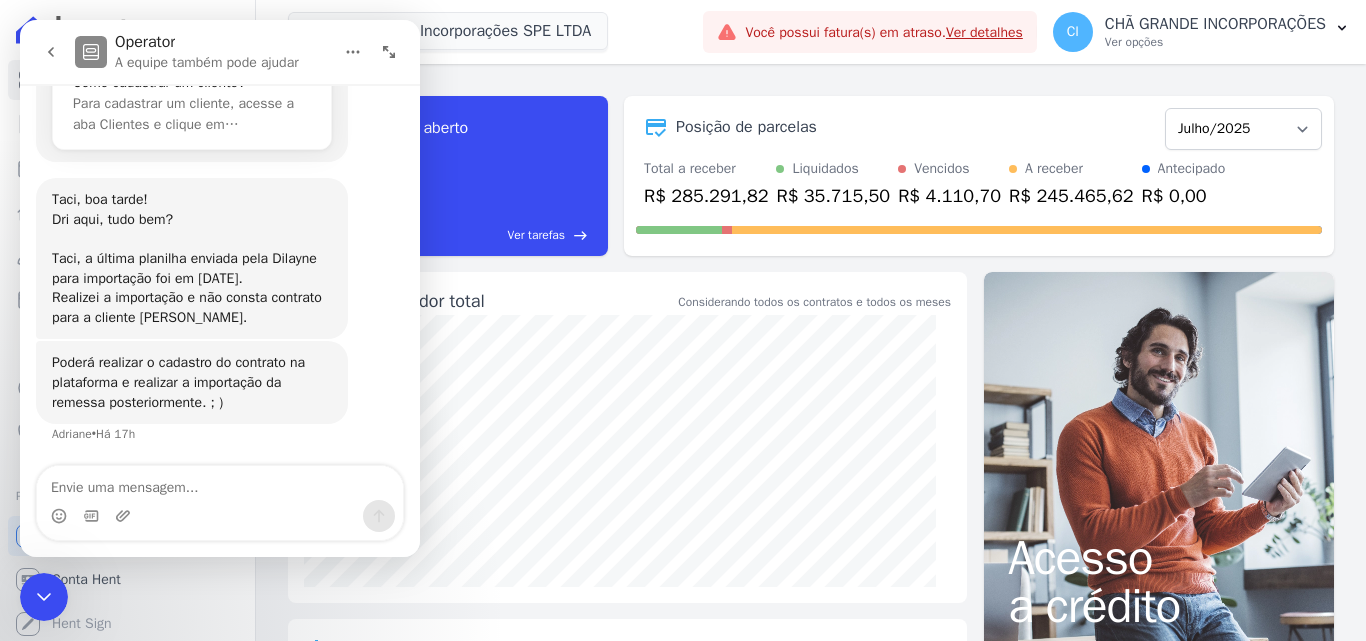 click on "task_alt
Tarefas em aberto
30
Ver tarefas
east
Posição de parcelas
Outubro/2019
Novembro/2019
Dezembro/2019
Janeiro/2020
Fevereiro/2020
Março/2020
Abril/2020
Maio/2020
Junho/2020
Julho/2020
Agosto/2020
Setembro/2020
Outubro/2020
Novembro/2020
Dezembro/2020
Janeiro/2021
Fevereiro/2021
Março/2021
Abril/2021
Maio/2021
Junho/2021
Julho/2021
Agosto/2021
Setembro/2021
Outubro/2021
Novembro/2021
Dezembro/2021
Janeiro/2022
Fevereiro/2022
Março/2022
Abril/2022
Maio/2022
Junho/2022
Julho/2022
Agosto/2022
Setembro/2022
Outubro/2022
Novembro/2022
Dezembro/2022
Janeiro/2023
Fevereiro/2023
Março/2023
Abril/2023
Maio/2023
Junho/2023
Julho/2023
Agosto/2023
Setembro/2023" at bounding box center [811, 176] 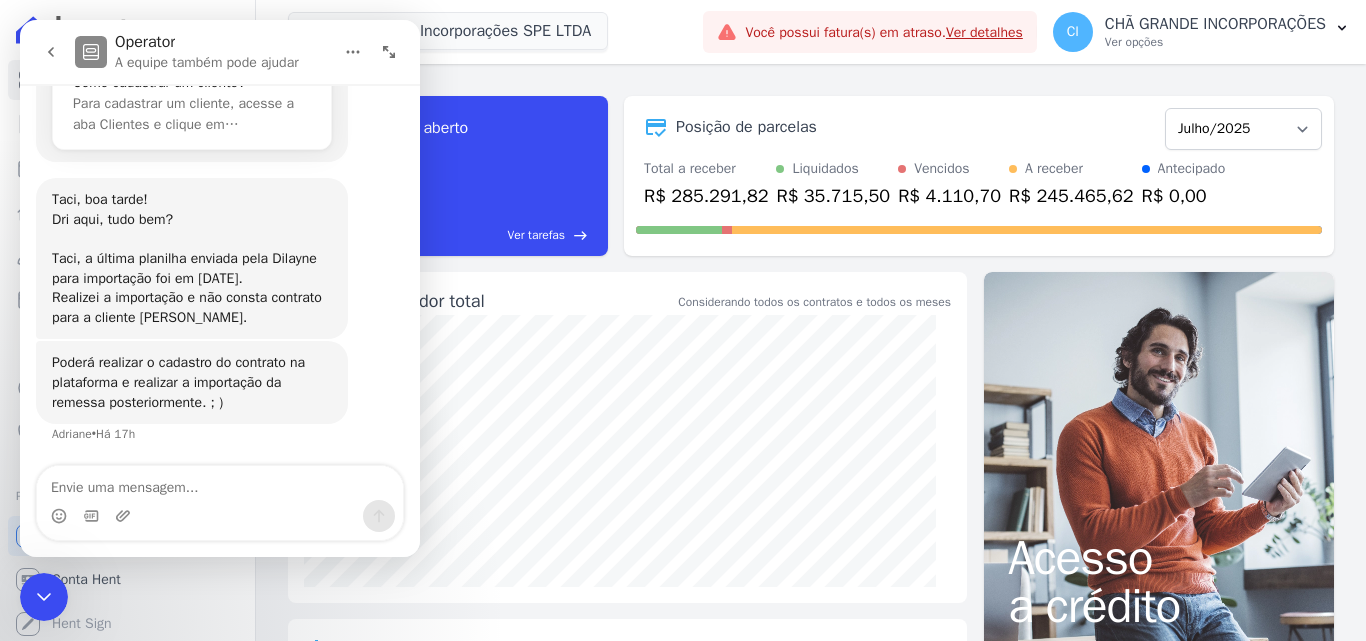 click 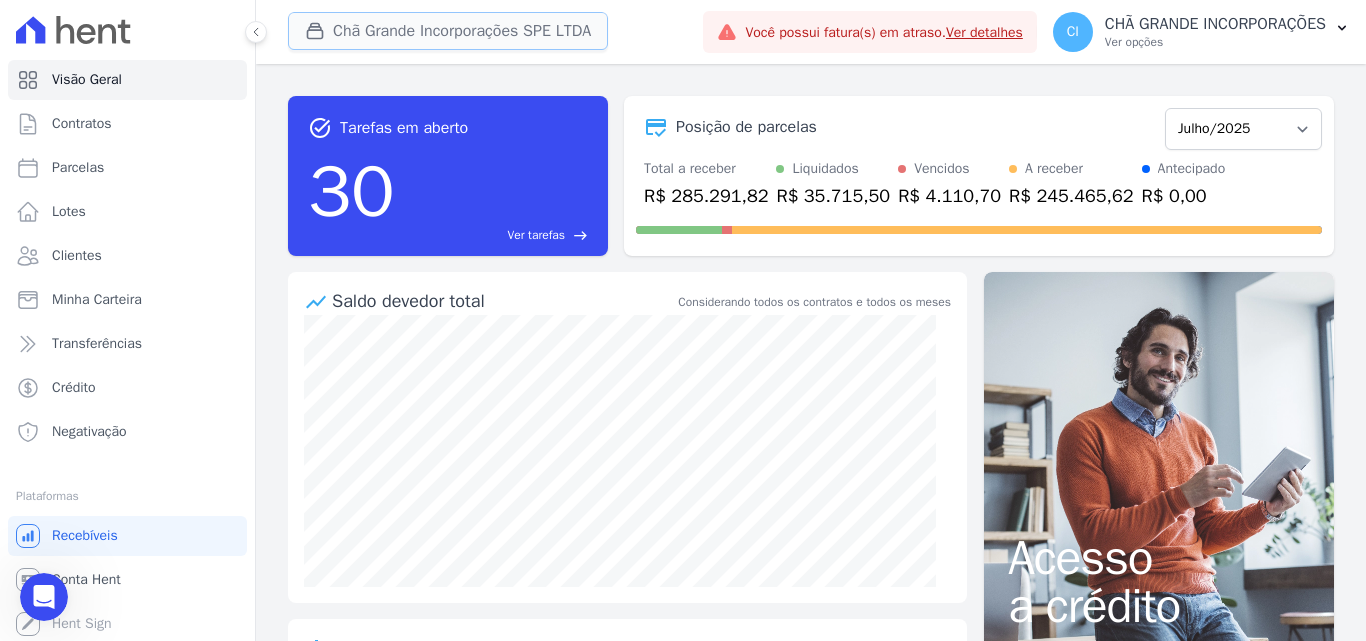 click on "Chã Grande Incorporações SPE LTDA" at bounding box center (448, 31) 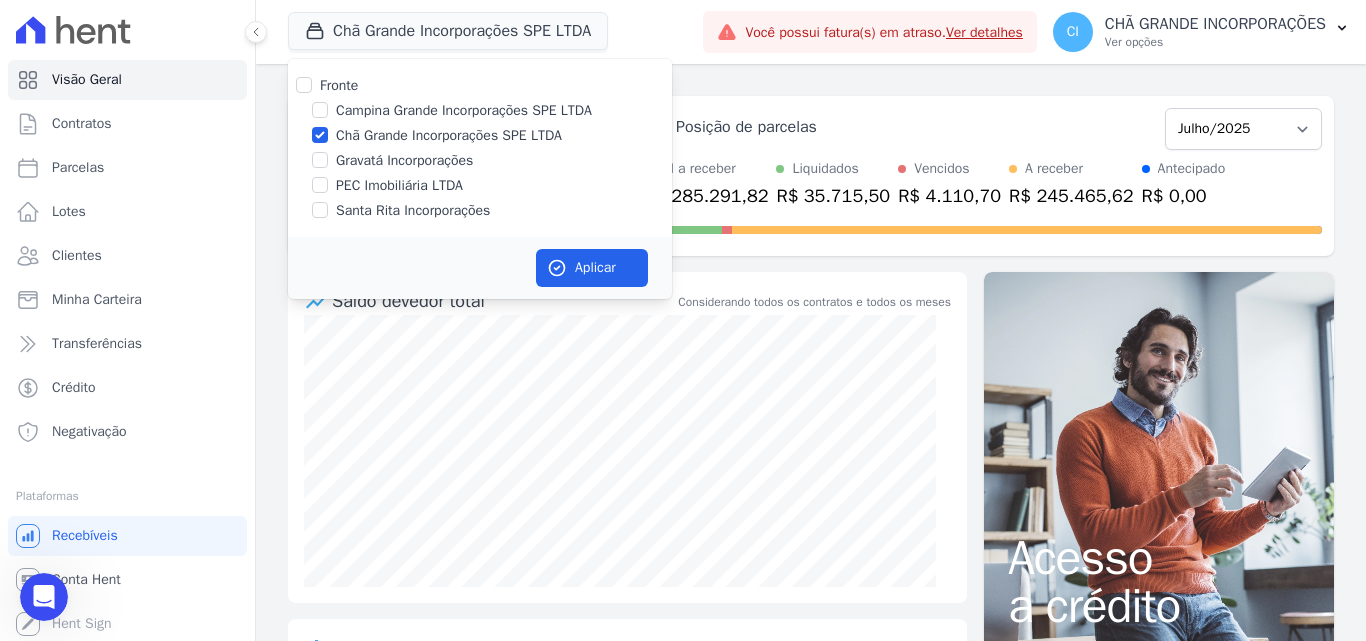 click on "Campina Grande Incorporações SPE LTDA" at bounding box center (480, 110) 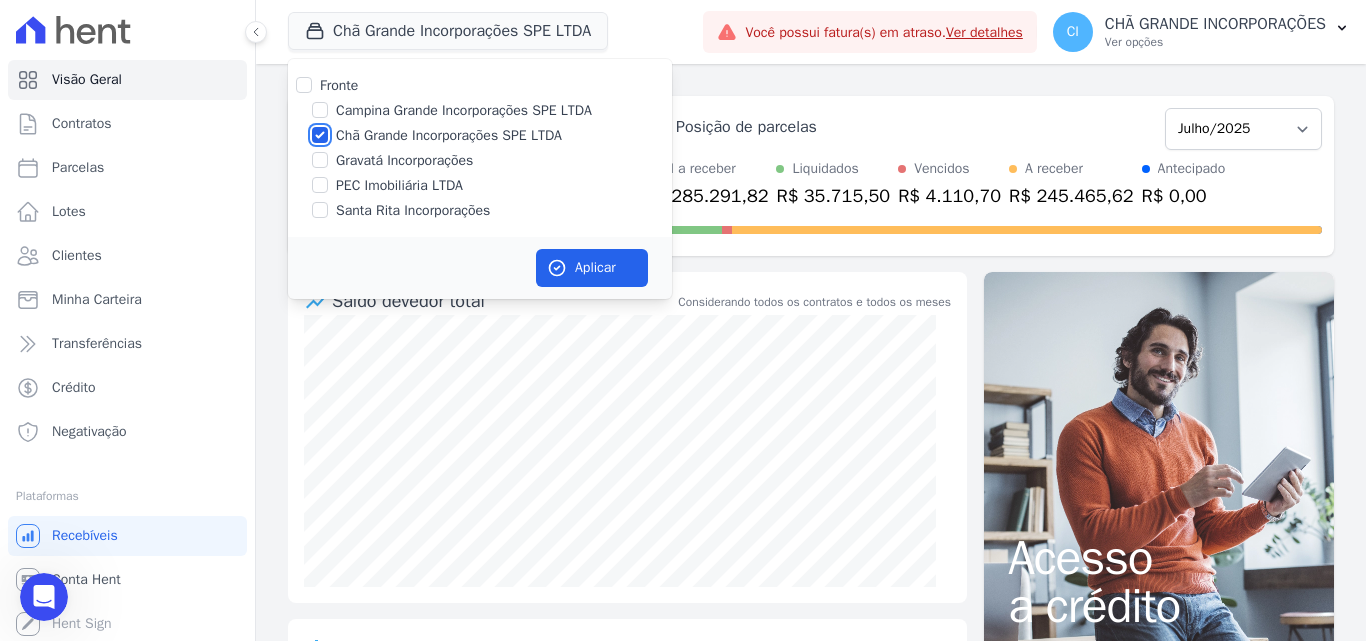 click on "Chã Grande Incorporações SPE LTDA" at bounding box center (320, 135) 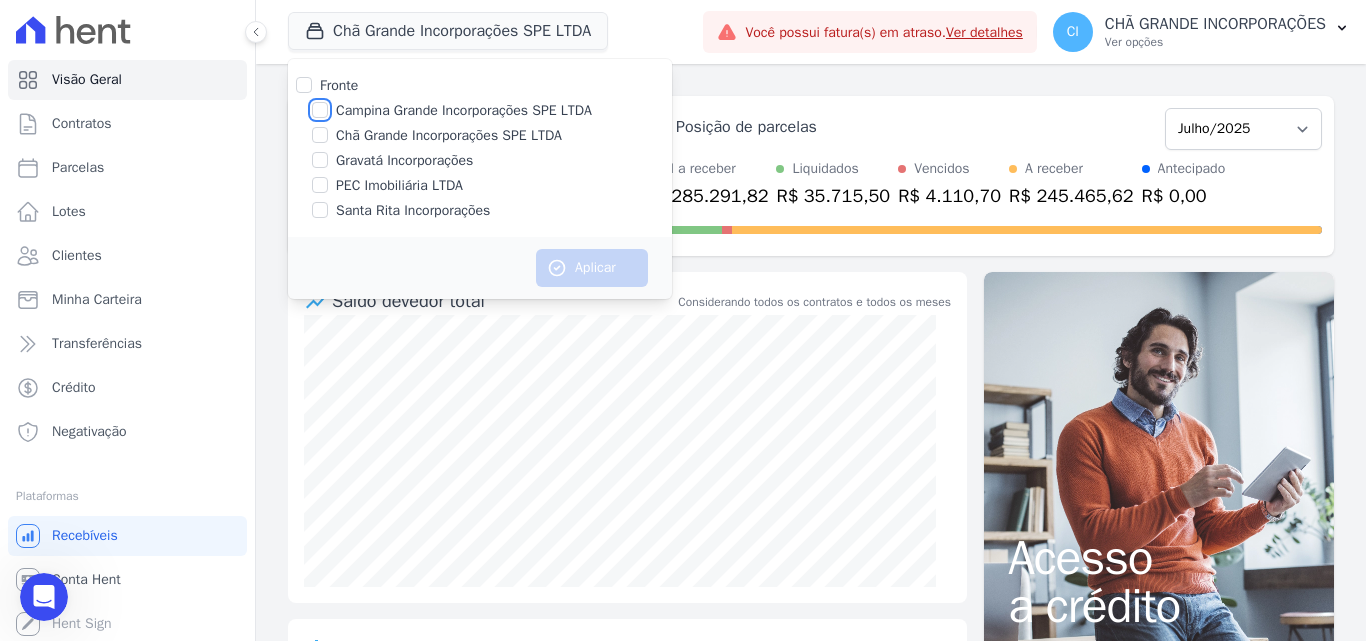 click on "Campina Grande Incorporações SPE LTDA" at bounding box center (320, 110) 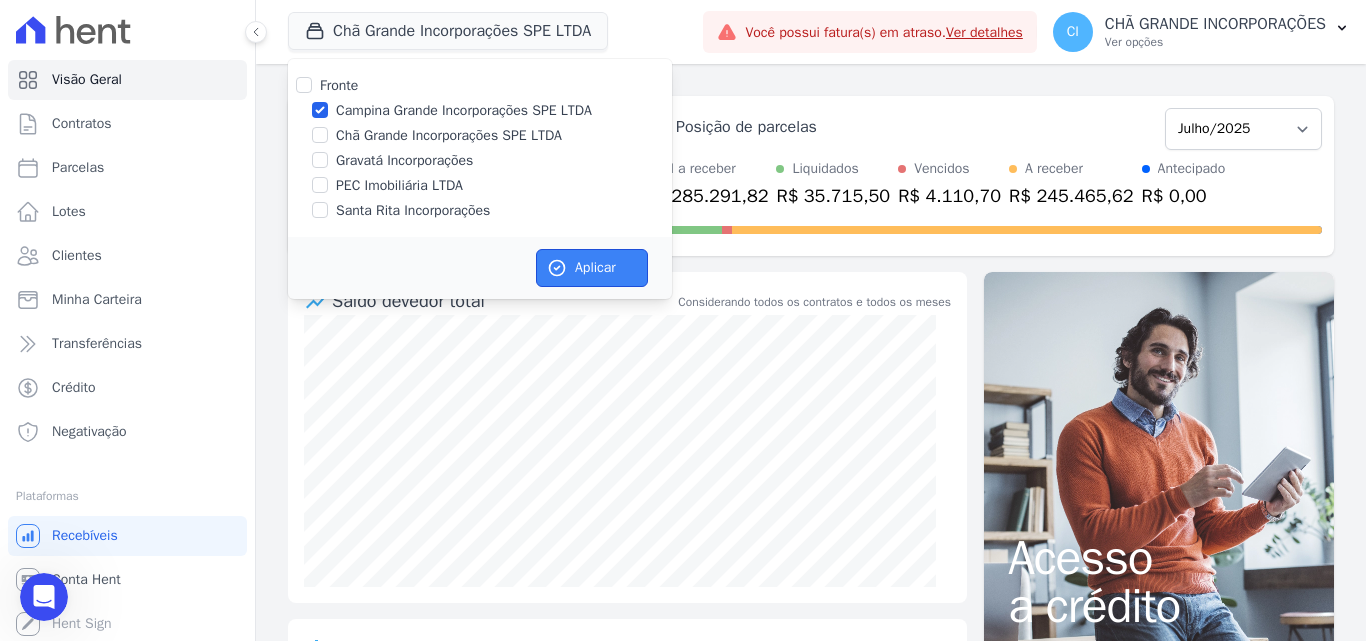 click on "Aplicar" at bounding box center (592, 268) 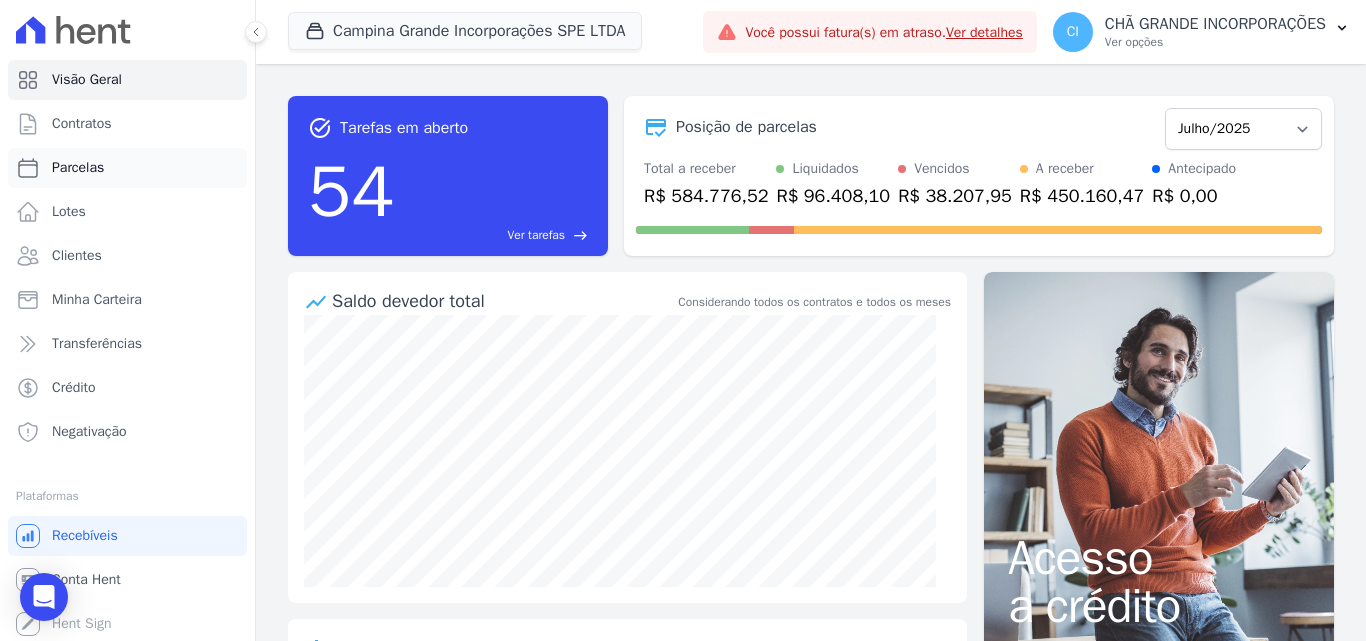 click on "Parcelas" at bounding box center (78, 168) 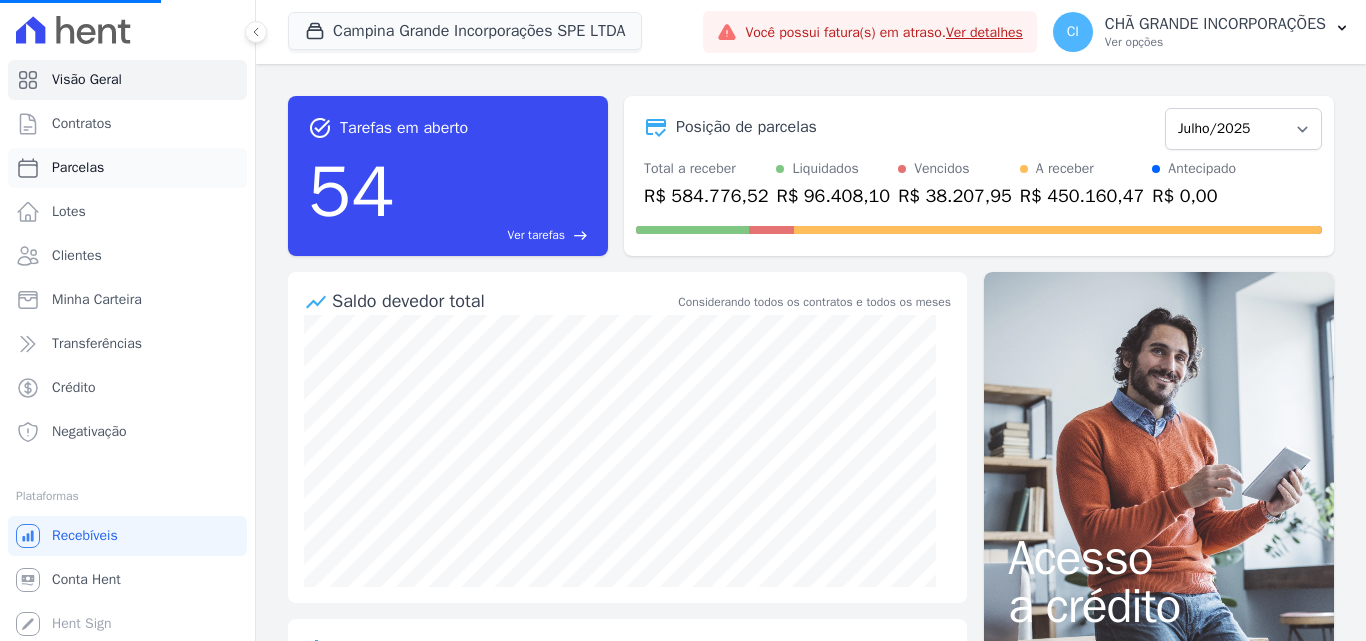 select 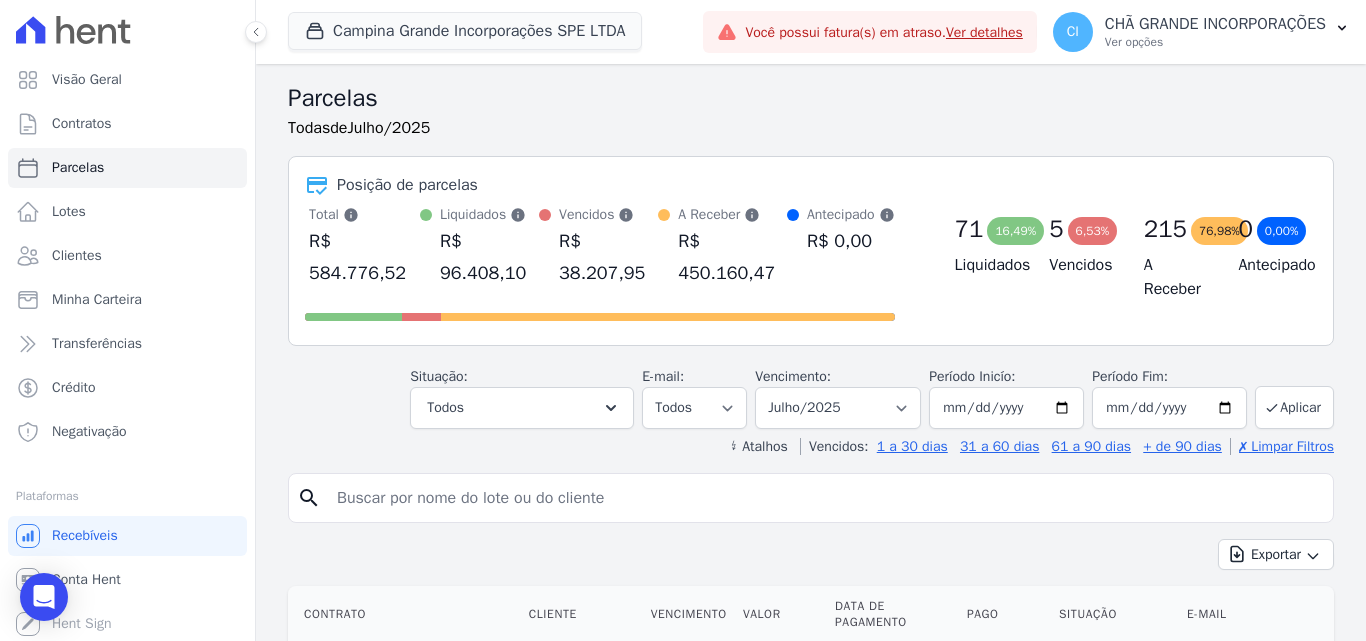 click at bounding box center [825, 498] 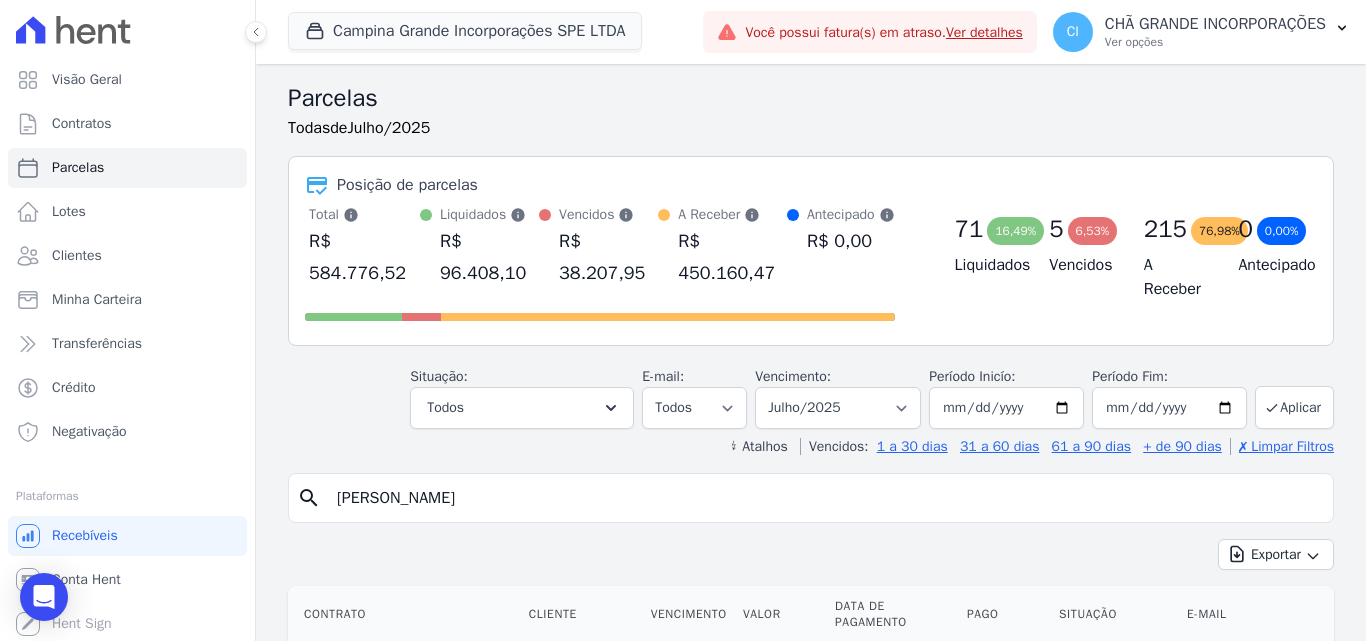 type on "mariana medeiros" 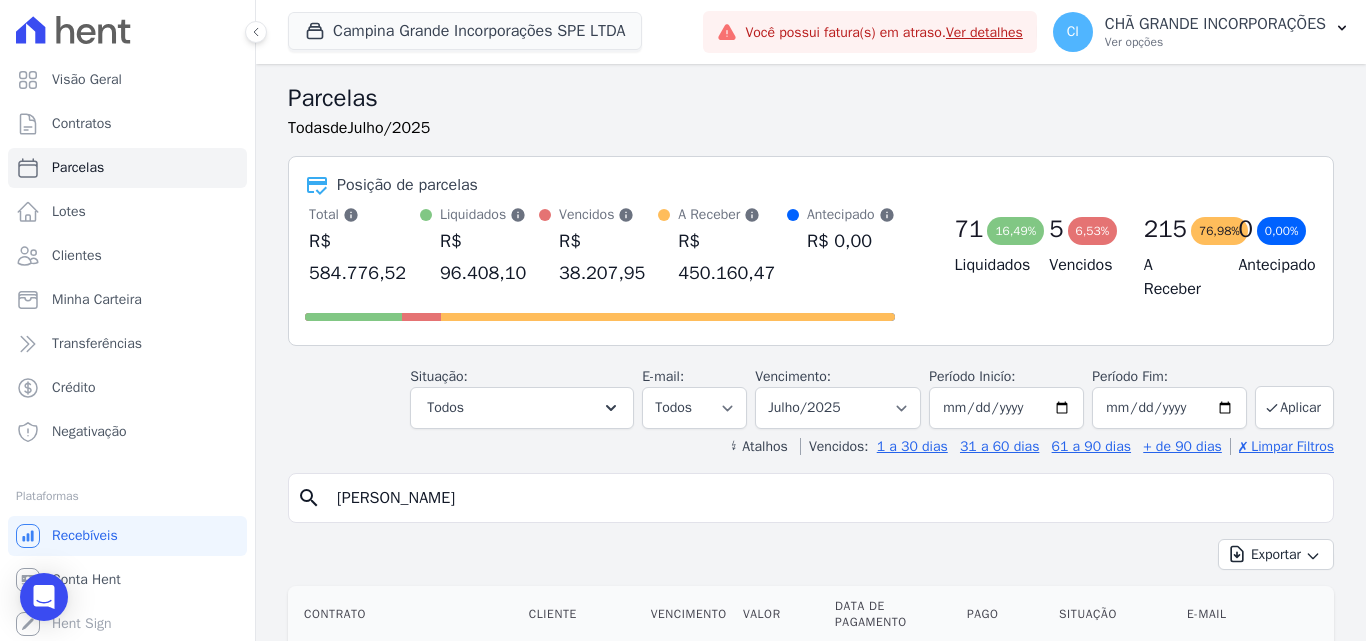 select 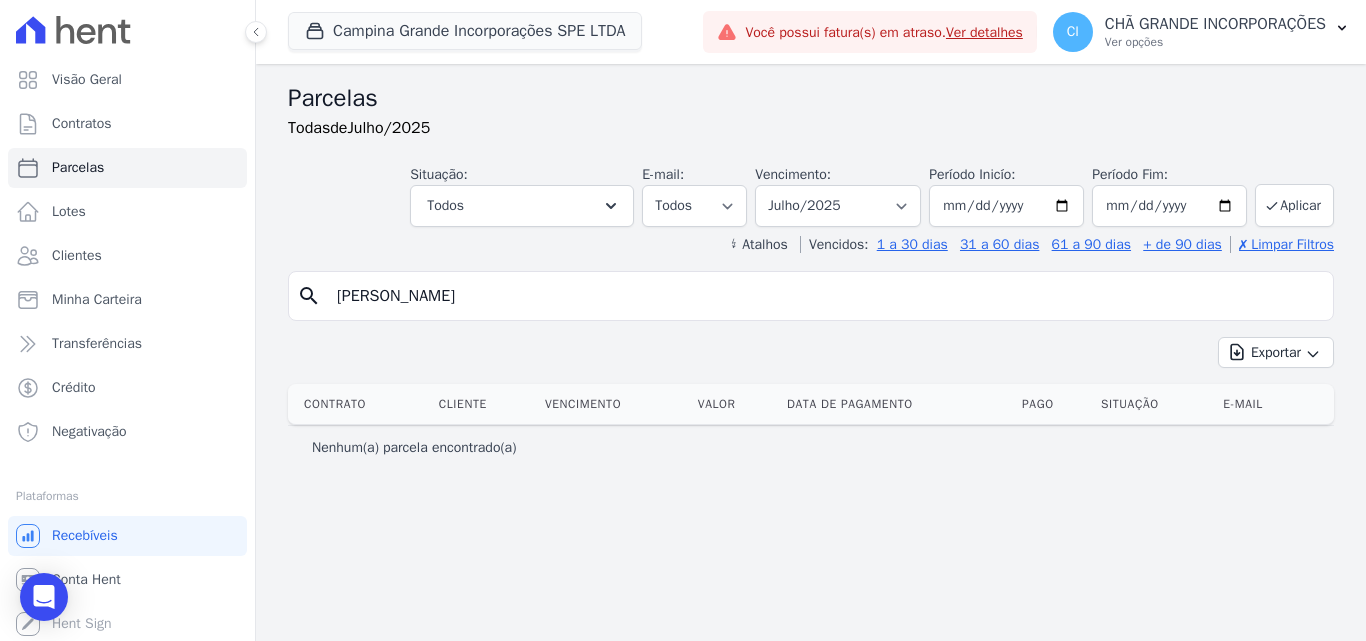 click on "Parcelas
Todas
de  Julho/2025
Situação:
Agendado
Em Aberto
Pago
Processando
Cancelado
Vencido
Transferindo
Depositado
Pago por fora
Retido
Todos
Selecionar todos
Agendado
Em Aberto
Pago
Processando" at bounding box center (811, 352) 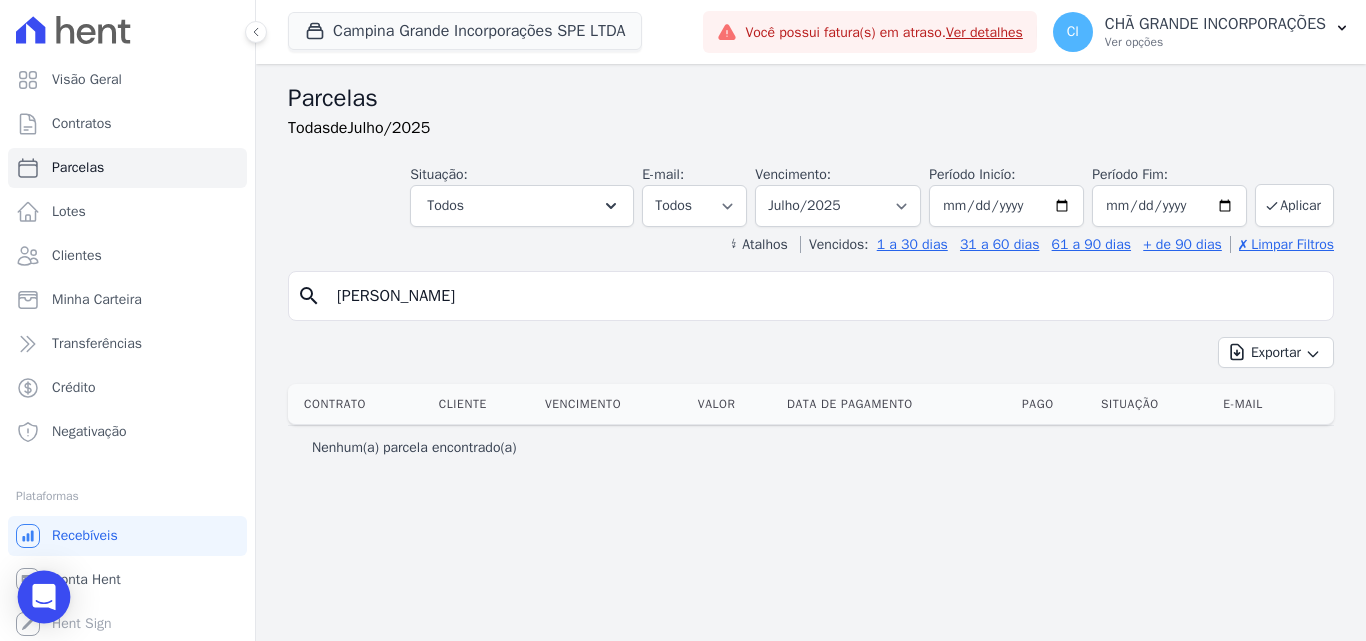 click 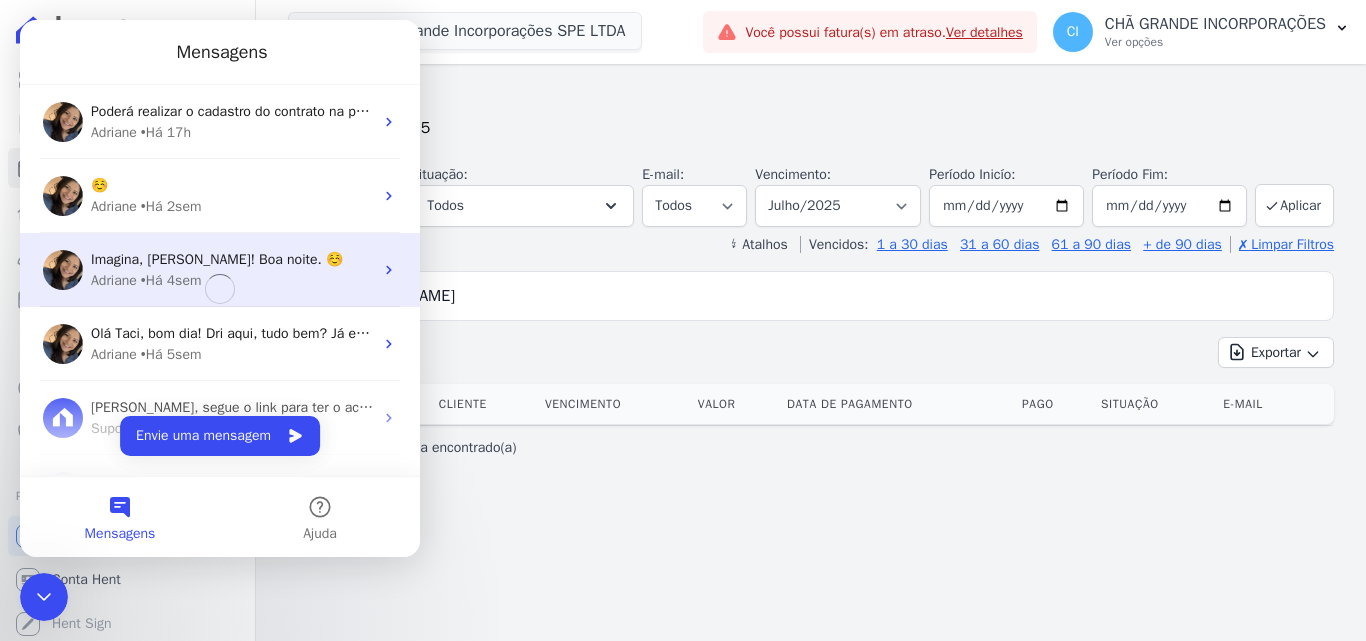 scroll, scrollTop: 0, scrollLeft: 0, axis: both 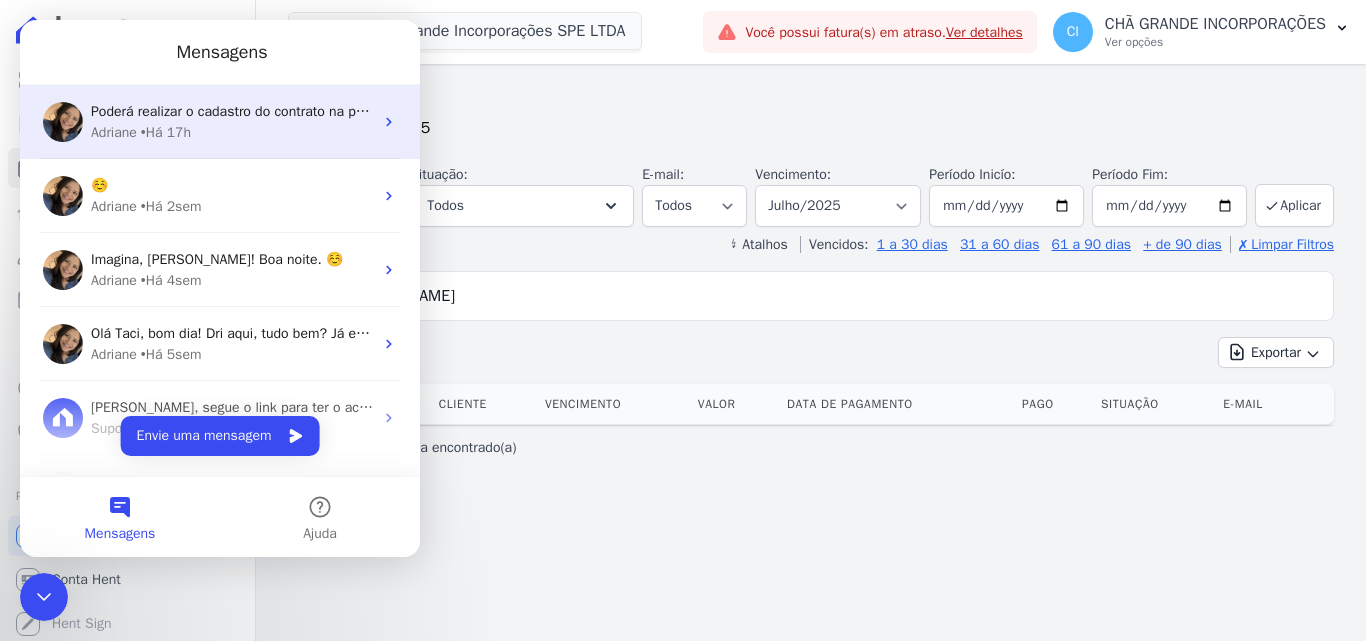 click on "•  Há 17h" at bounding box center [166, 132] 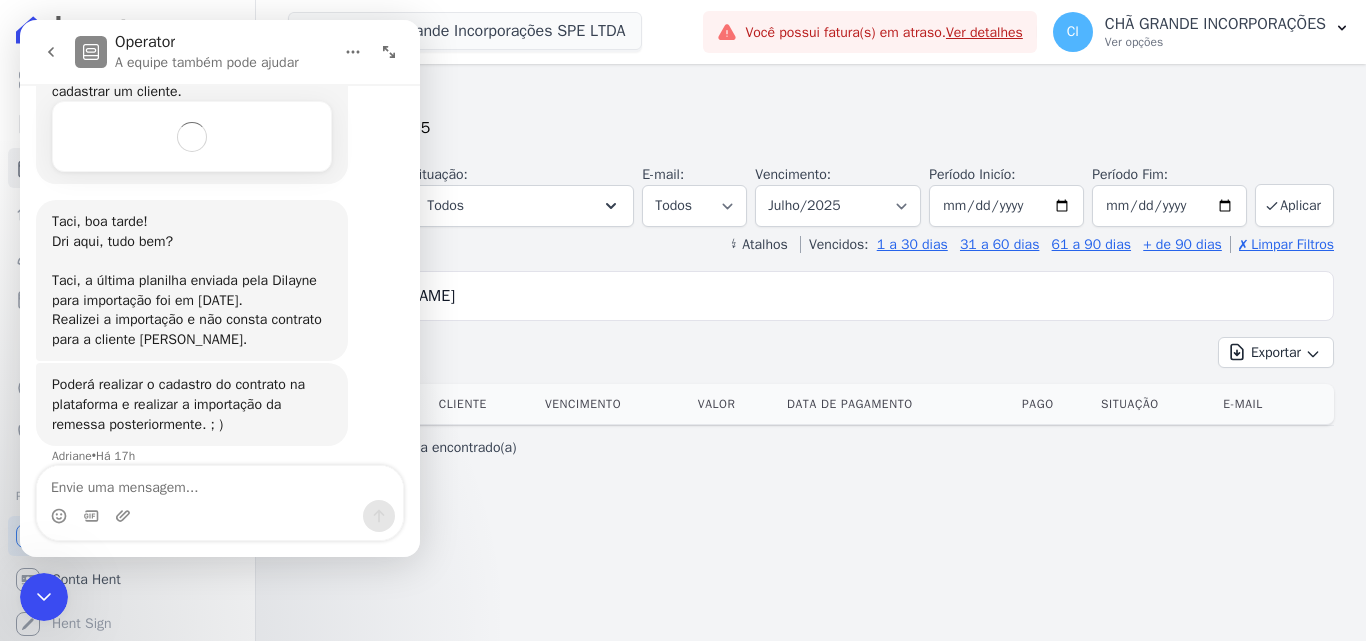 scroll, scrollTop: 1021, scrollLeft: 0, axis: vertical 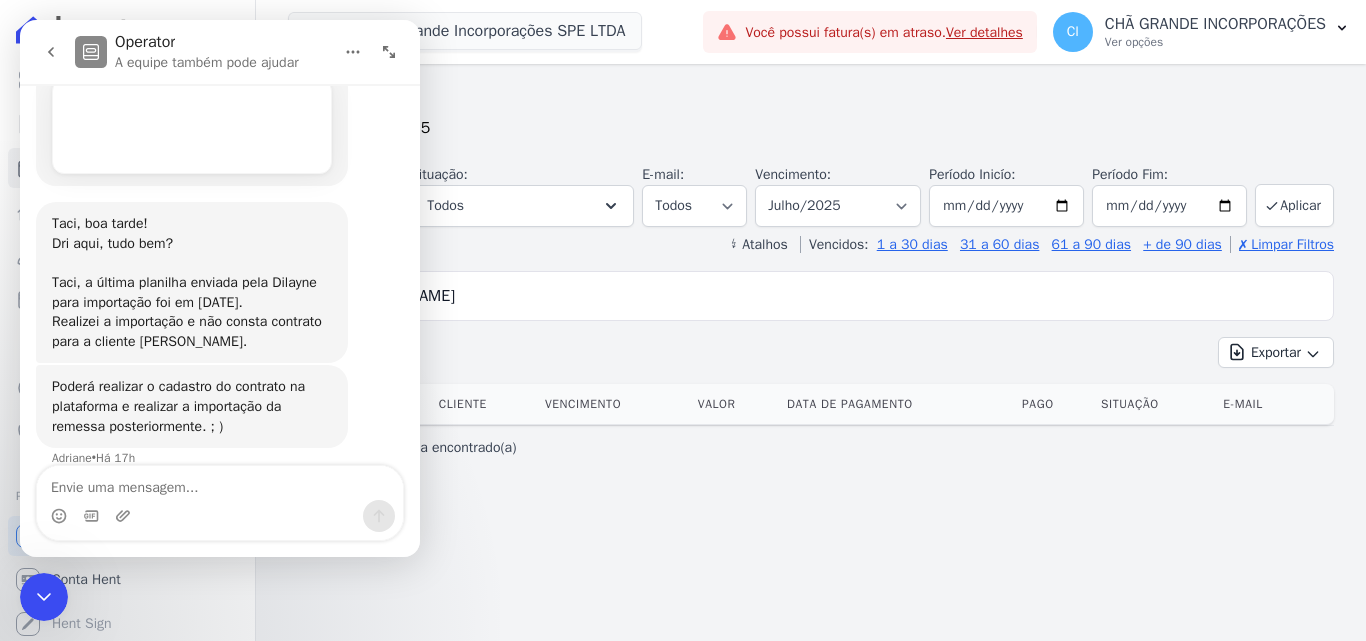 click at bounding box center [220, 483] 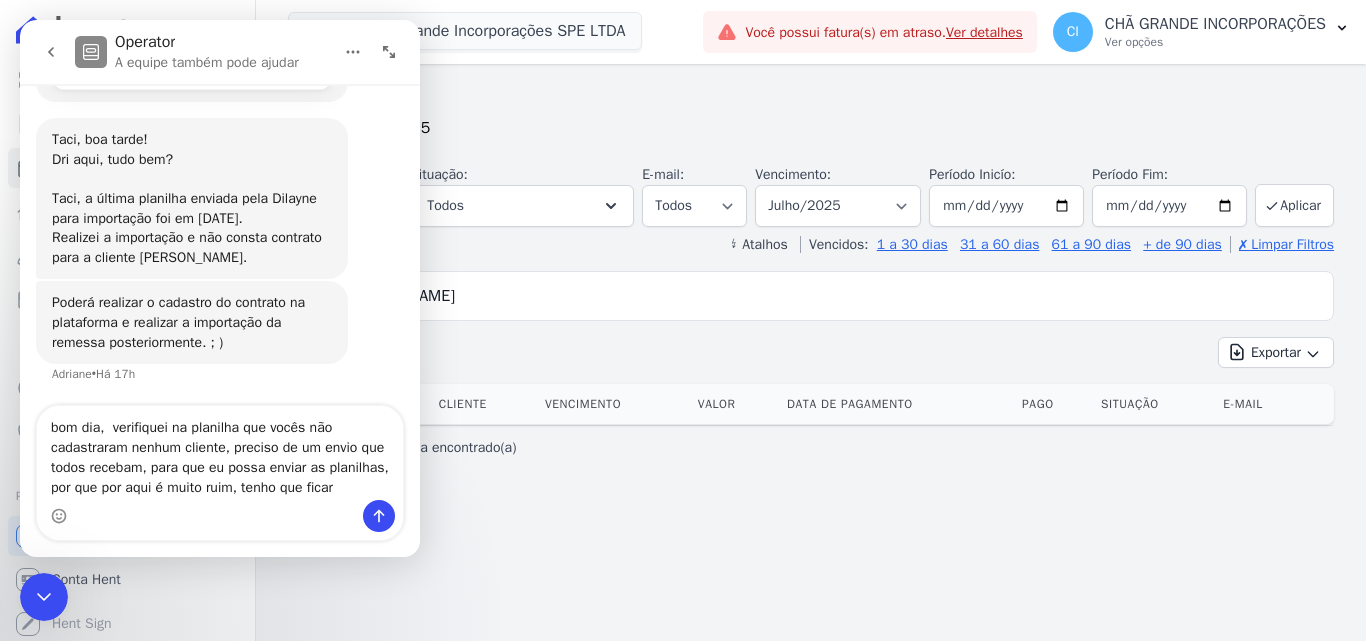 scroll, scrollTop: 1125, scrollLeft: 0, axis: vertical 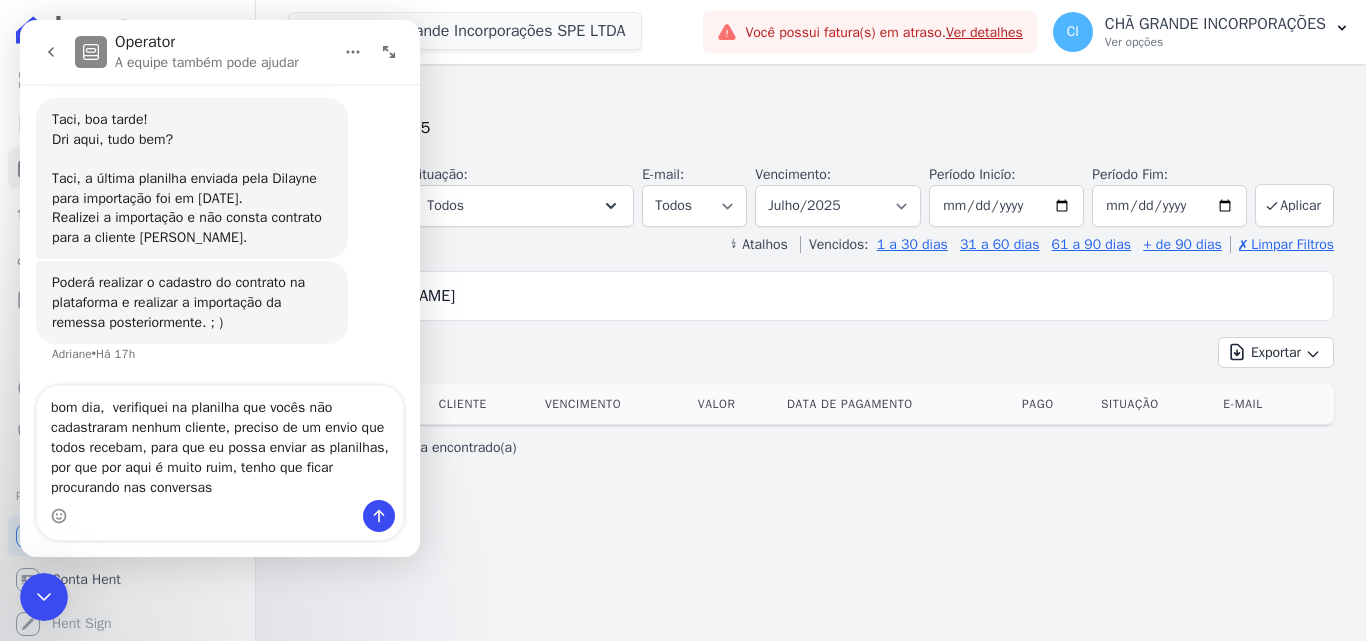 type on "bom dia,  verifiquei na planilha que vocês não cadastraram nenhum cliente, preciso de um envio que todos recebam, para que eu possa enviar as planilhas, por que por aqui é muito ruim, tenho que ficar procurando nas conversas." 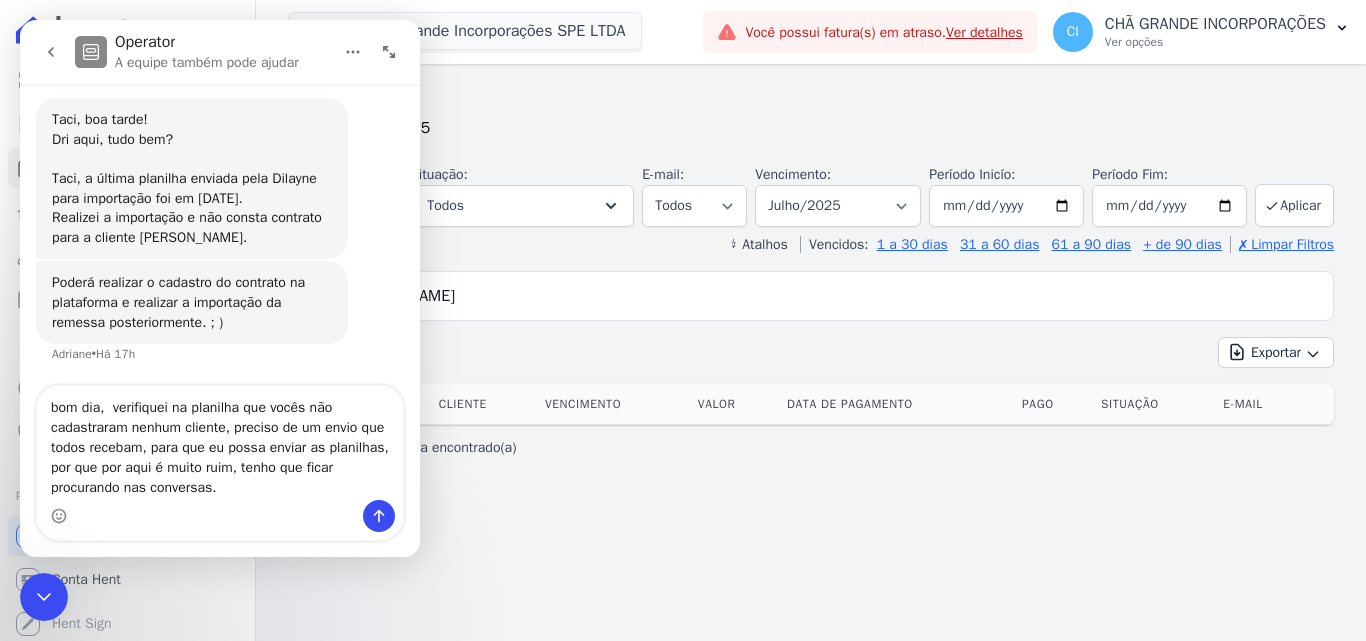 type 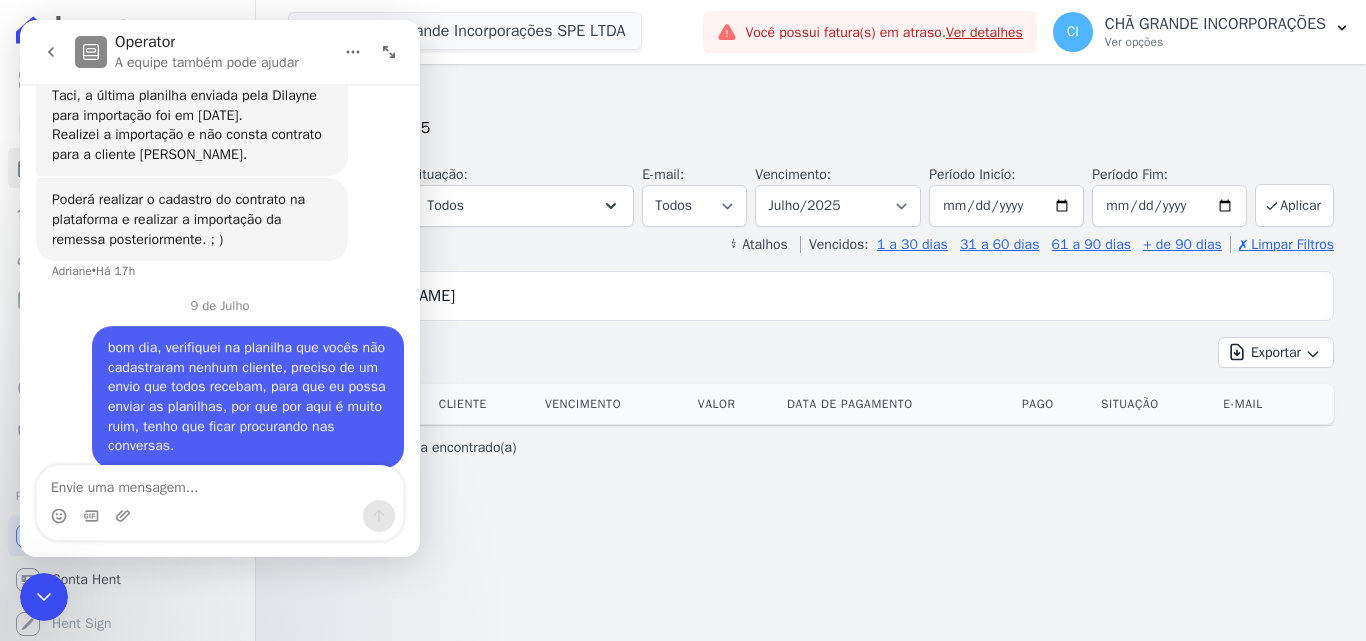 scroll, scrollTop: 1230, scrollLeft: 0, axis: vertical 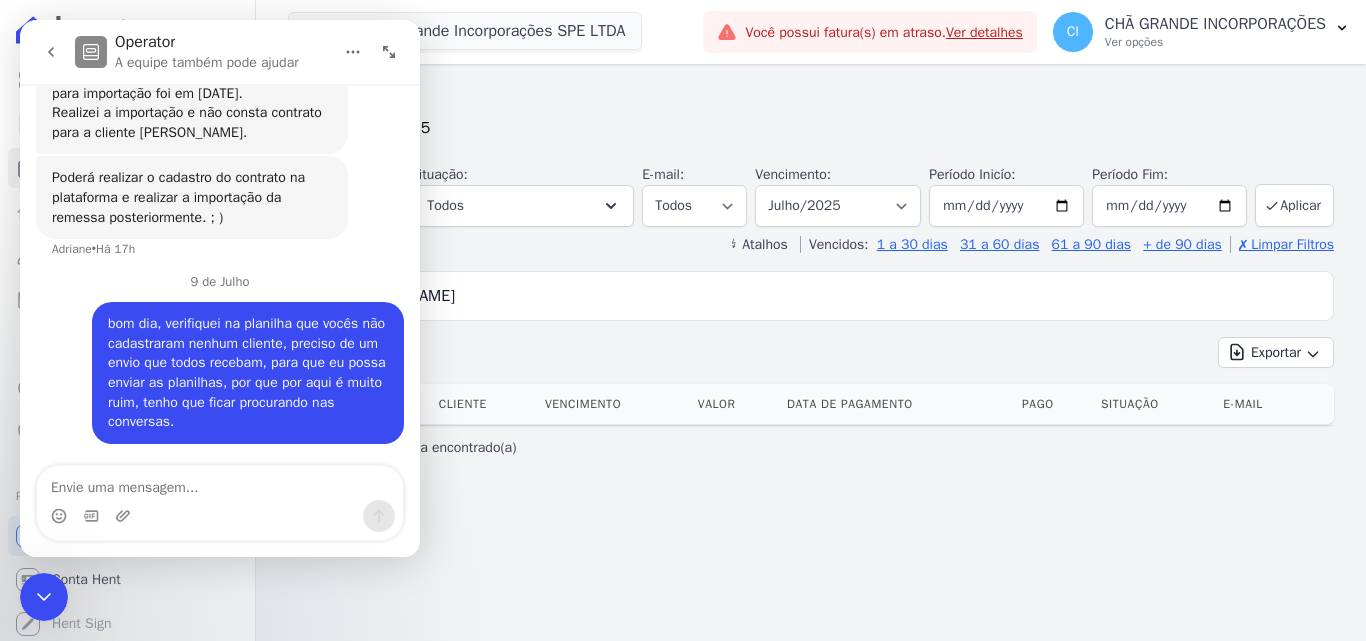 click 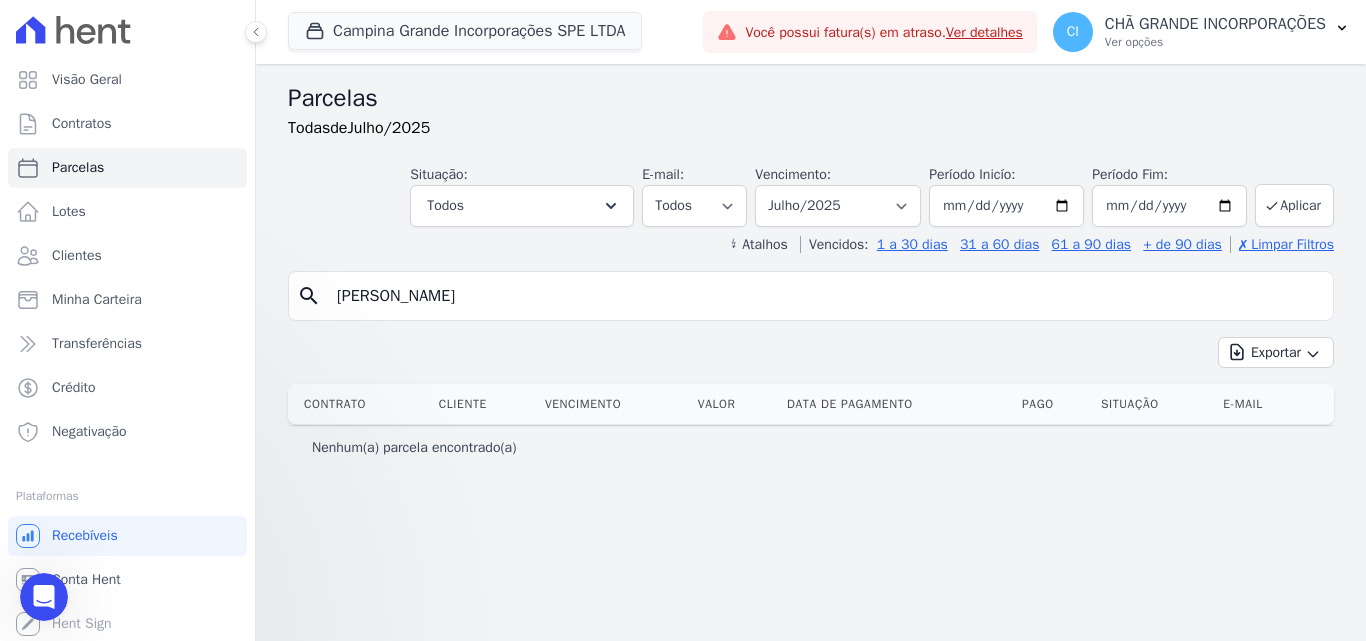 scroll, scrollTop: 0, scrollLeft: 0, axis: both 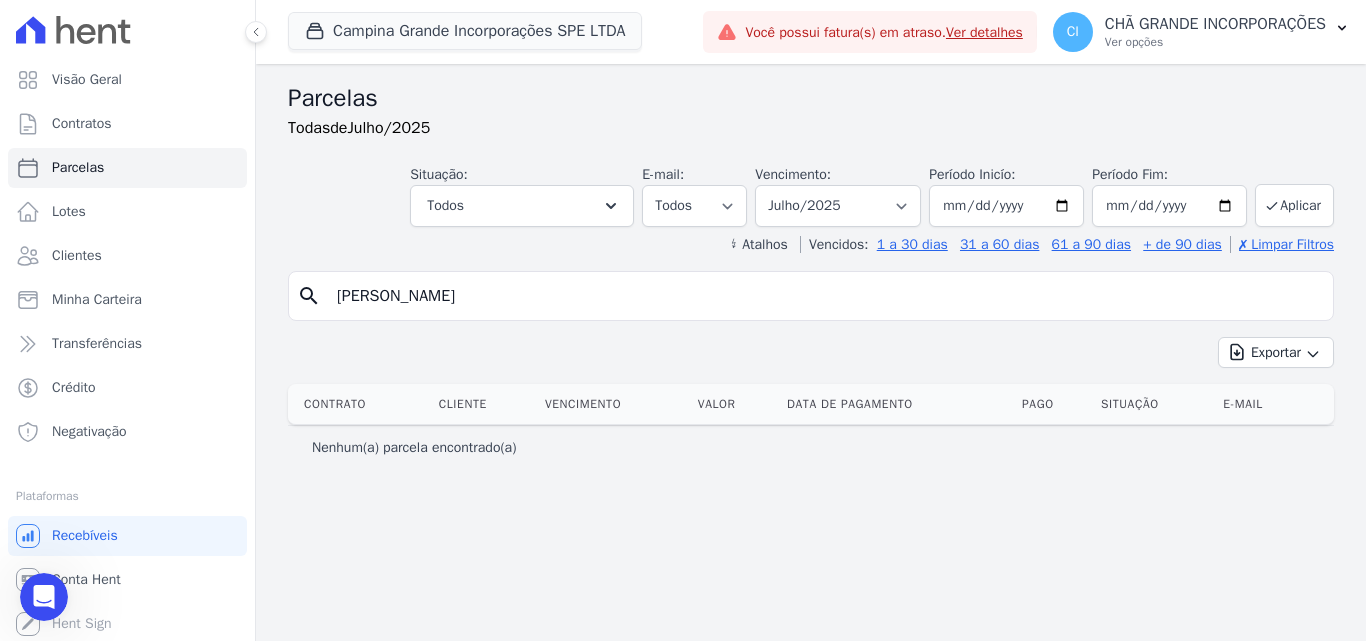 click 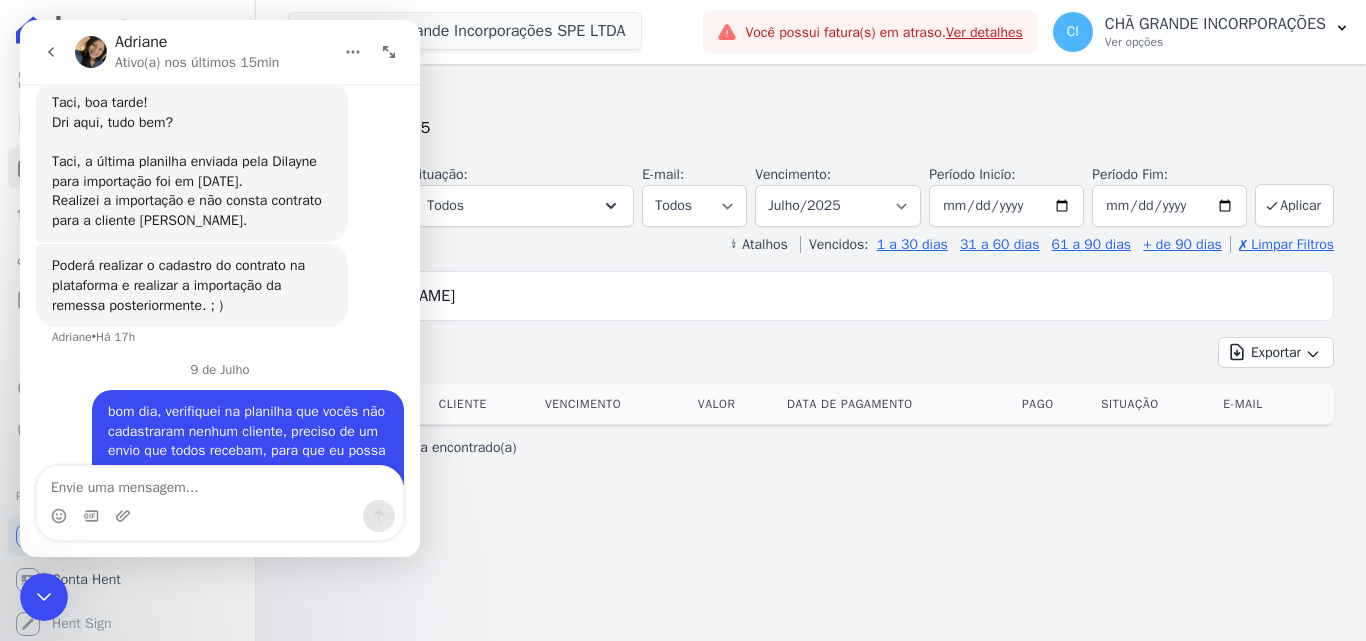 scroll, scrollTop: 1230, scrollLeft: 0, axis: vertical 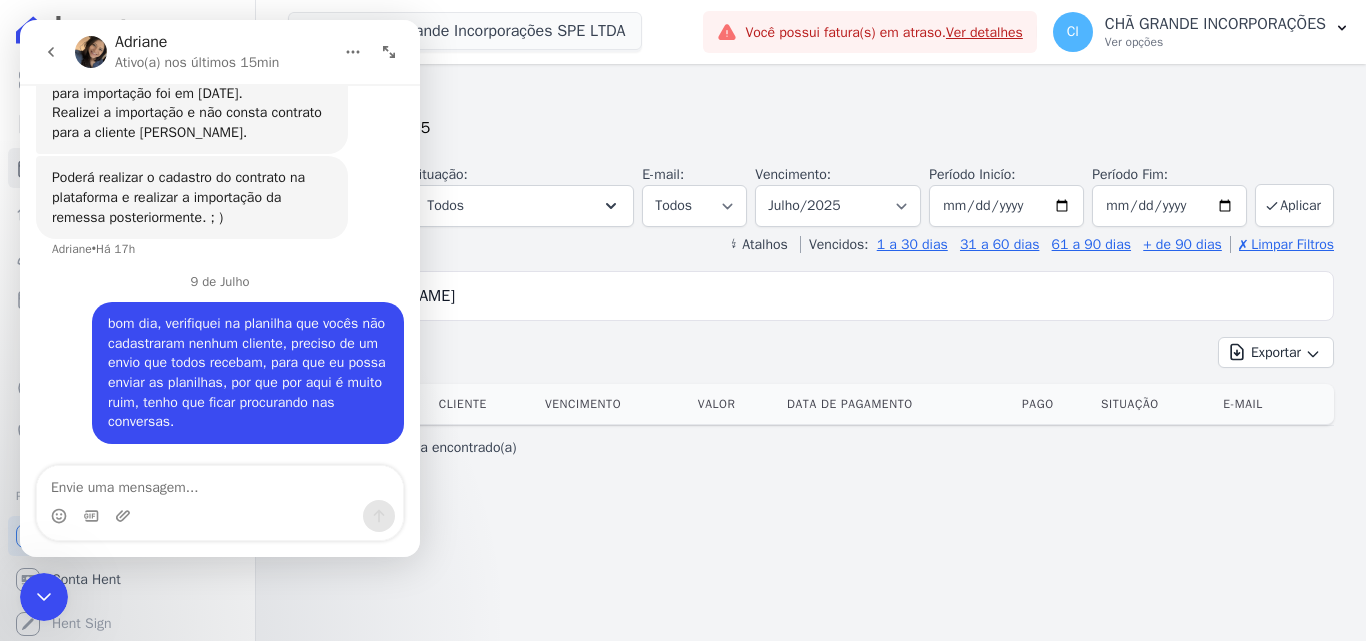 click on "Parcelas
Todas
de  Julho/2025
Situação:
Agendado
Em Aberto
Pago
Processando
Cancelado
Vencido
Transferindo
Depositado
Pago por fora
Retido
Todos
Selecionar todos
Agendado
Em Aberto
Pago
Processando" at bounding box center [811, 352] 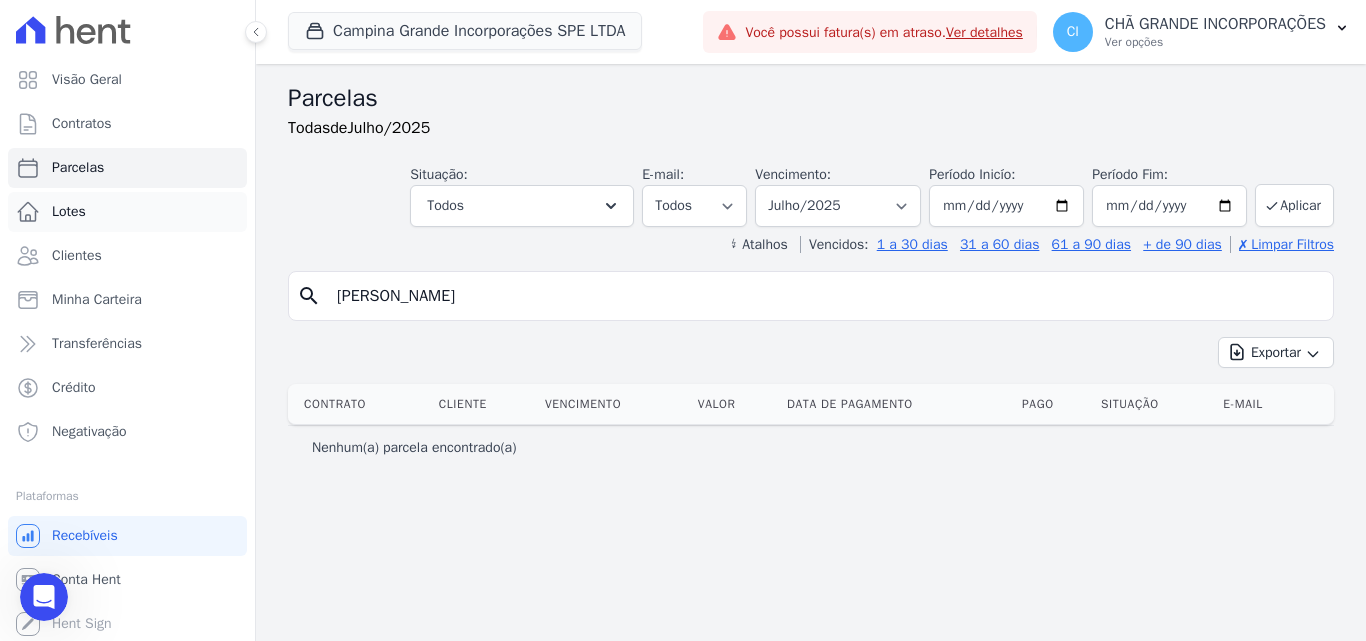 click on "Lotes" at bounding box center (69, 212) 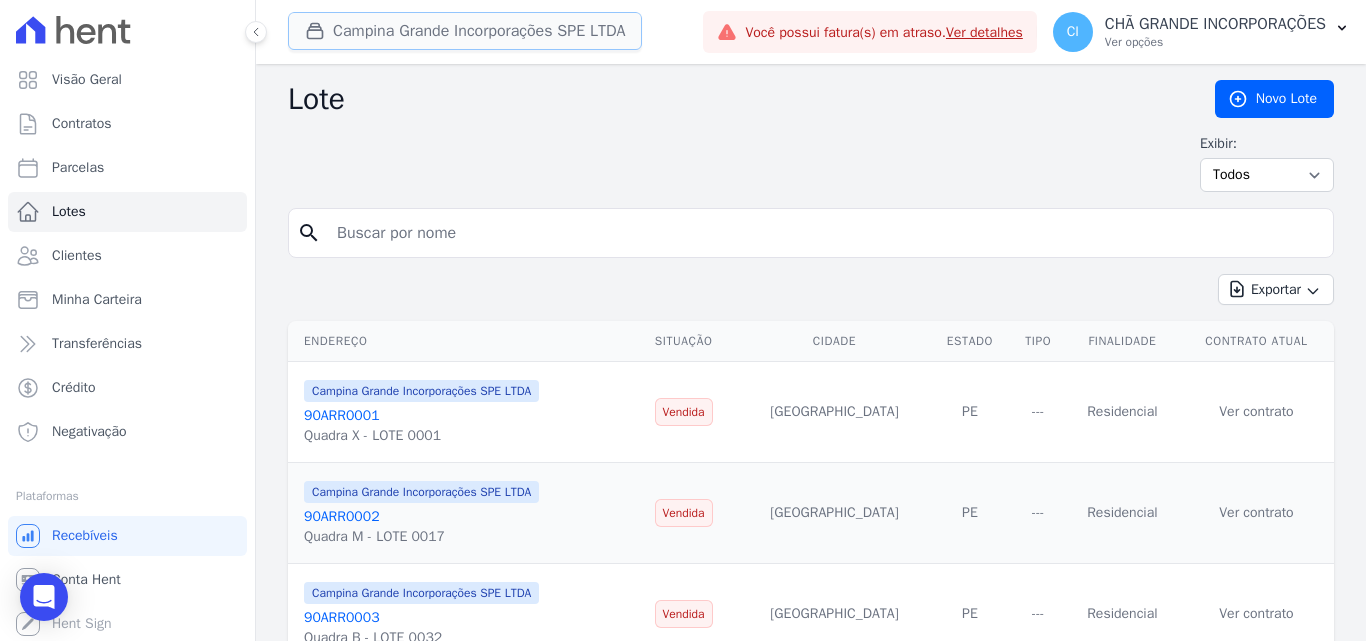 click on "Campina Grande Incorporações SPE LTDA" at bounding box center [465, 31] 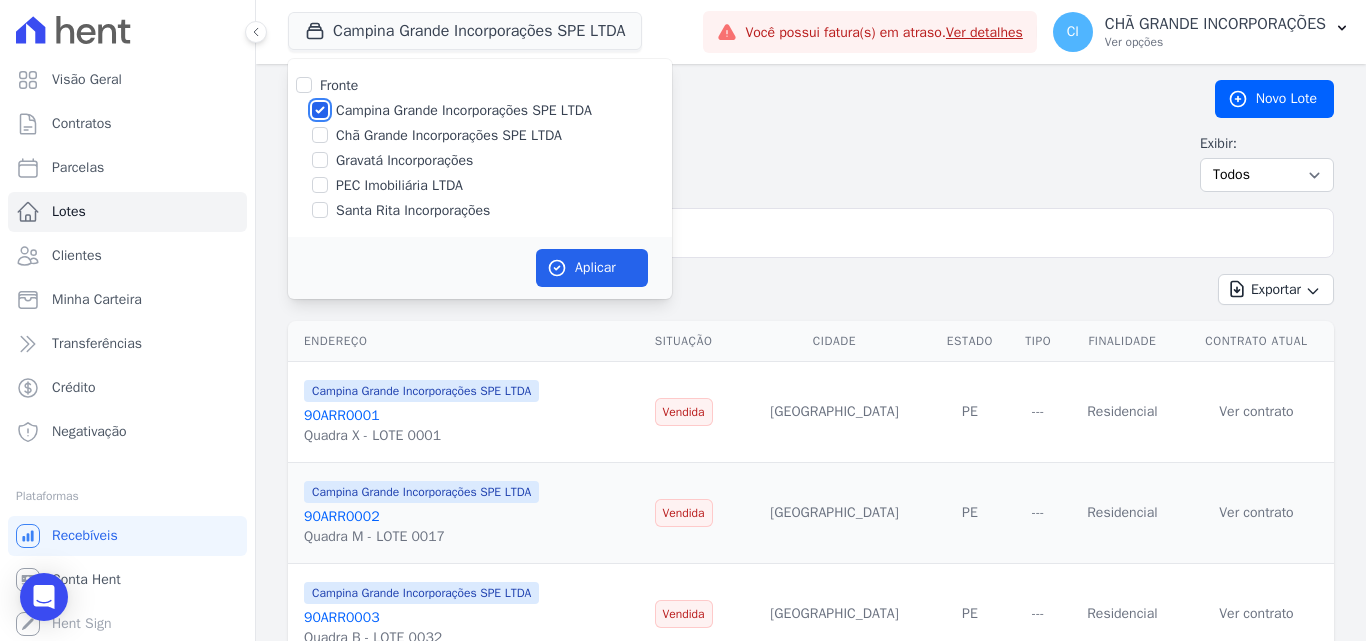 click on "Campina Grande Incorporações SPE LTDA" at bounding box center [320, 110] 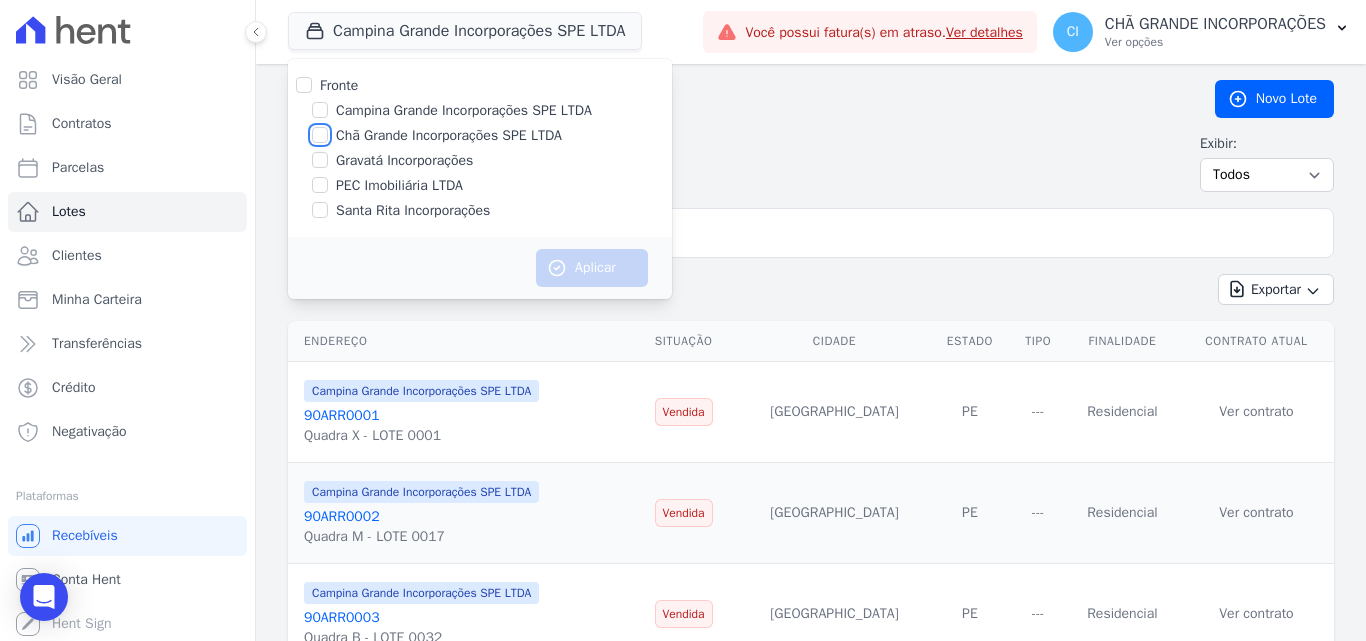 click on "Chã Grande Incorporações SPE LTDA" at bounding box center [320, 135] 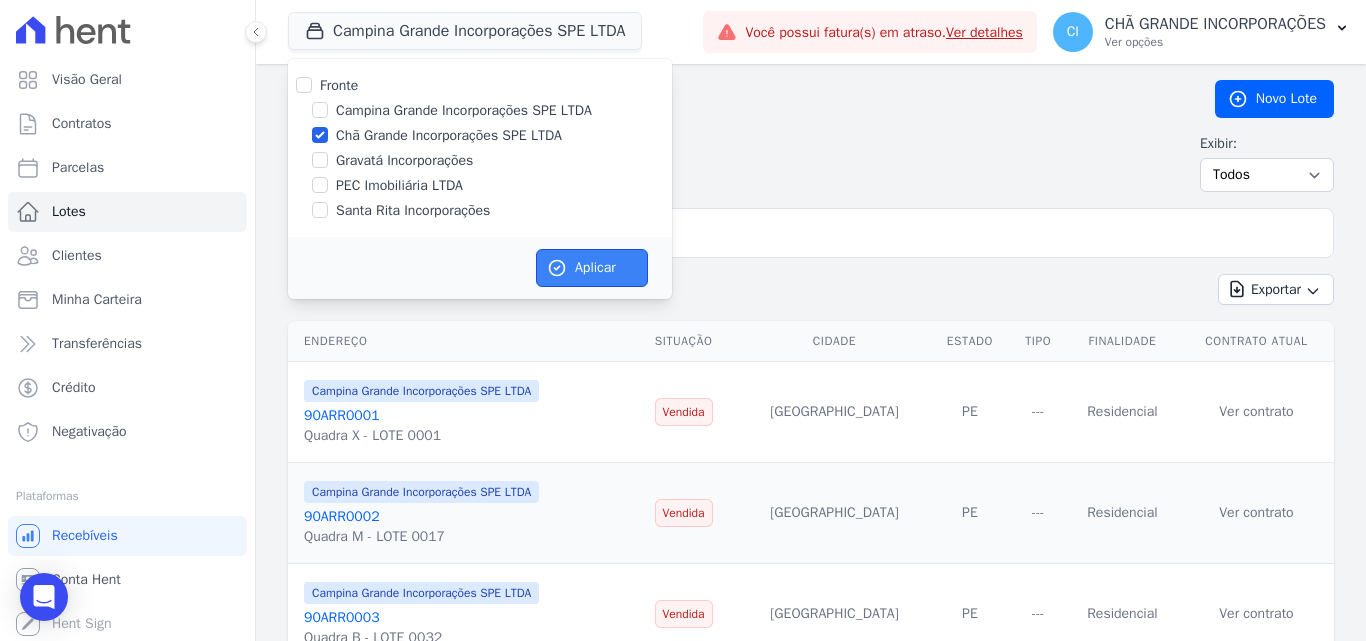 click on "Aplicar" at bounding box center [592, 268] 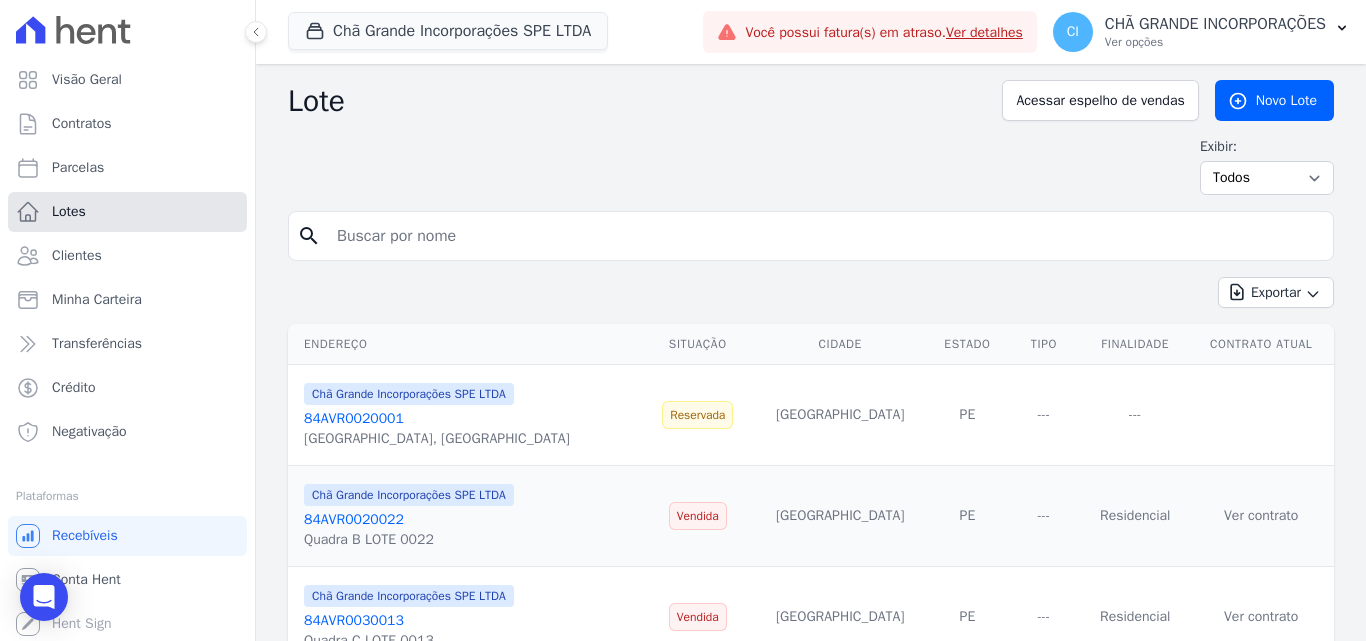 click on "Lotes" at bounding box center [127, 212] 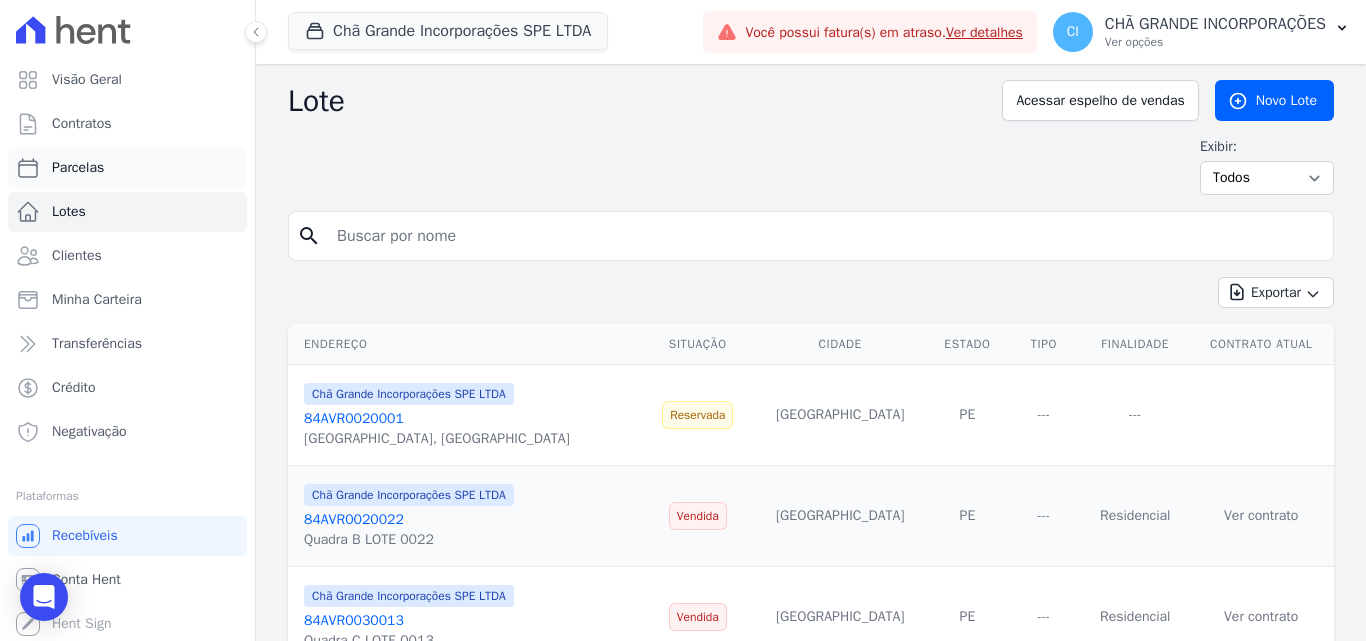 click on "Parcelas" at bounding box center (78, 168) 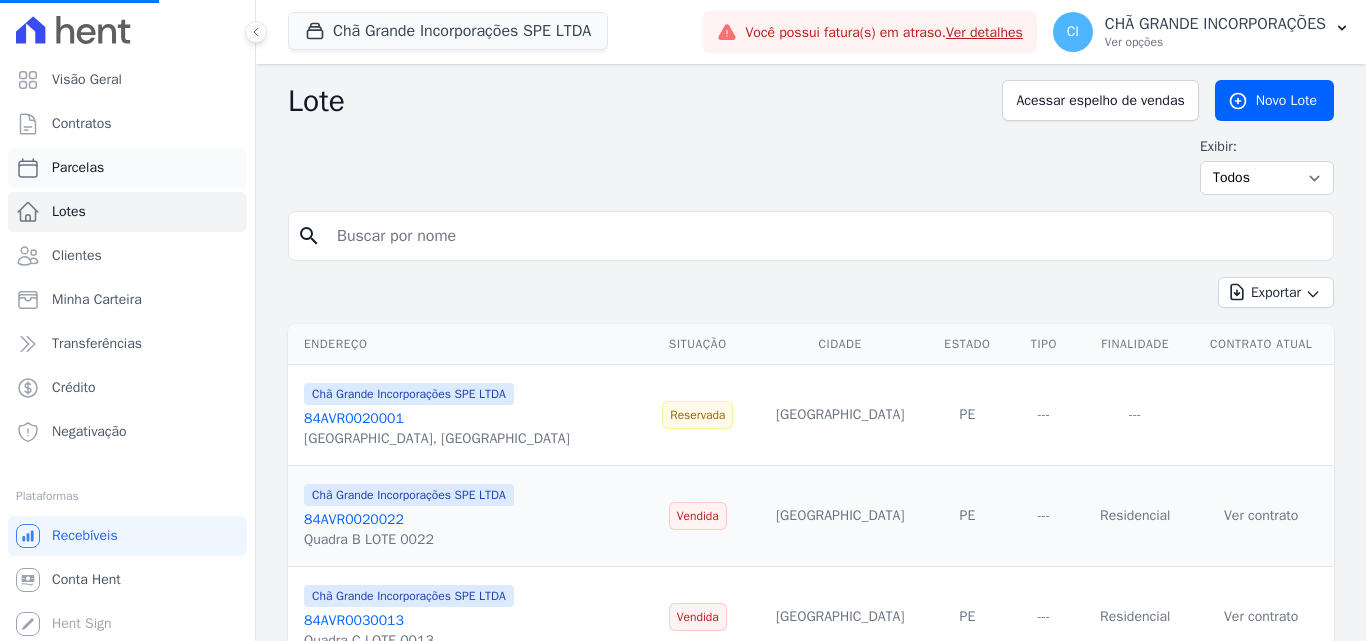 select 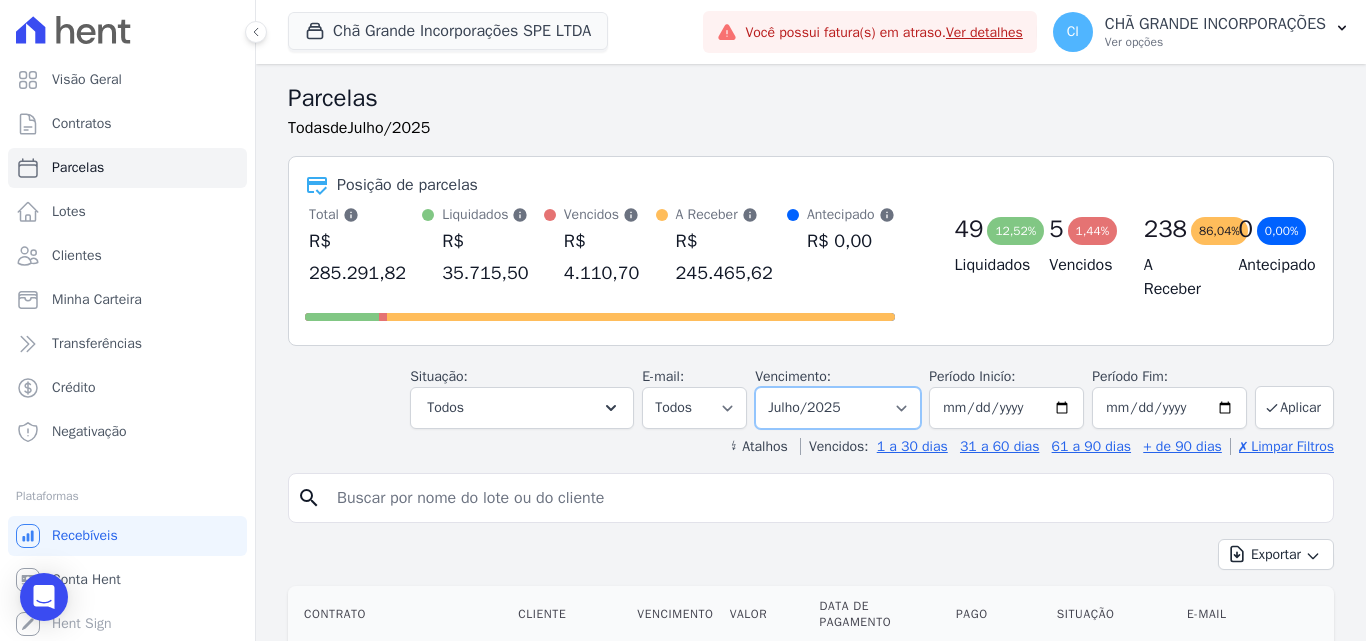 click on "Filtrar por período
────────
Todos os meses
Outubro/2019
Novembro/2019
Dezembro/2019
Janeiro/2020
Fevereiro/2020
Março/2020
Abril/2020
Maio/2020
Junho/2020
Julho/2020
Agosto/2020
Setembro/2020
Outubro/2020
Novembro/2020
Dezembro/2020
Janeiro/2021
Fevereiro/2021
Março/2021
Abril/2021
Maio/2021
Junho/2021
Julho/2021
Agosto/2021
Setembro/2021
Outubro/2021
Novembro/2021
Dezembro/2021
Janeiro/2022
Fevereiro/2022
Março/2022
Abril/2022
Maio/2022
Junho/2022
Julho/2022
Agosto/2022
Setembro/2022
Outubro/2022
Novembro/2022
Dezembro/2022
Janeiro/2023
Fevereiro/2023
Março/2023
Abril/2023
Maio/2023
Junho/2023
Julho/2023
Agosto/2023
Setembro/2023
Outubro/2023
Novembro/2023
Dezembro/2023
Janeiro/2024
Fevereiro/2024
Março/2024
Abril/2024
Maio/2024
Junho/2024
Julho/2024
Agosto/2024
Setembro/2024
Outubro/2024
Novembro/2024
Dezembro/2024
Janeiro/2025" at bounding box center [838, 408] 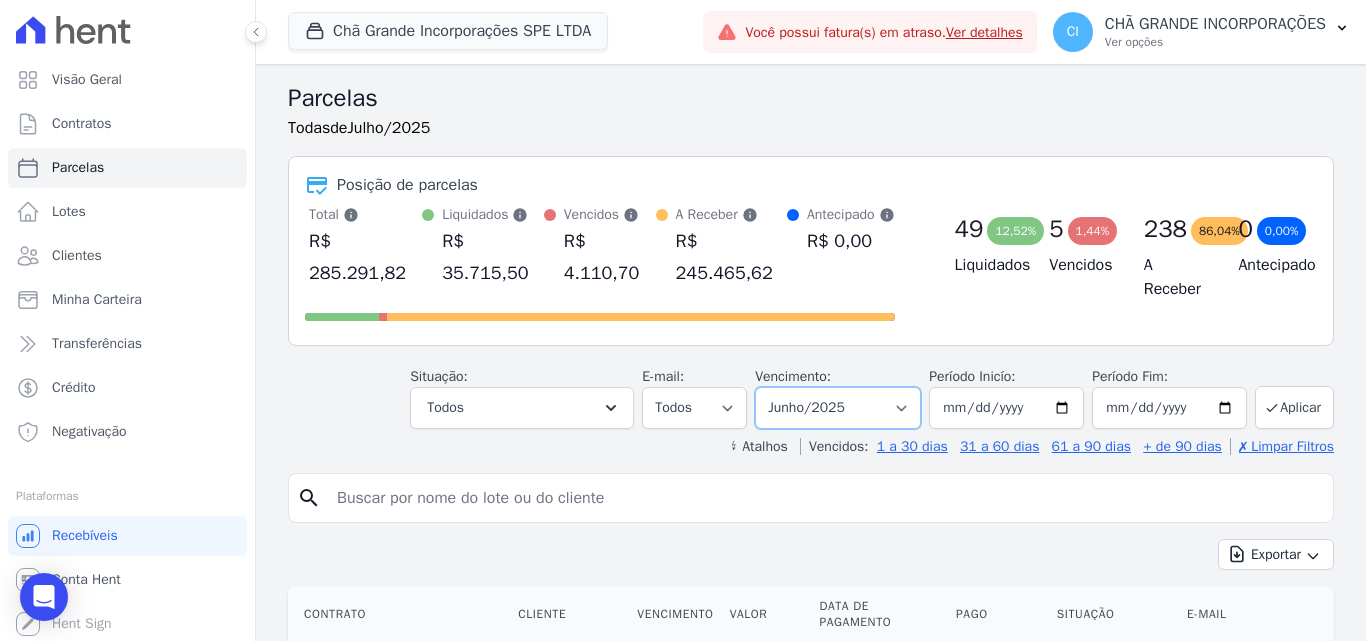 click on "Filtrar por período
────────
Todos os meses
Outubro/2019
Novembro/2019
Dezembro/2019
Janeiro/2020
Fevereiro/2020
Março/2020
Abril/2020
Maio/2020
Junho/2020
Julho/2020
Agosto/2020
Setembro/2020
Outubro/2020
Novembro/2020
Dezembro/2020
Janeiro/2021
Fevereiro/2021
Março/2021
Abril/2021
Maio/2021
Junho/2021
Julho/2021
Agosto/2021
Setembro/2021
Outubro/2021
Novembro/2021
Dezembro/2021
Janeiro/2022
Fevereiro/2022
Março/2022
Abril/2022
Maio/2022
Junho/2022
Julho/2022
Agosto/2022
Setembro/2022
Outubro/2022
Novembro/2022
Dezembro/2022
Janeiro/2023
Fevereiro/2023
Março/2023
Abril/2023
Maio/2023
Junho/2023
Julho/2023
Agosto/2023
Setembro/2023
Outubro/2023
Novembro/2023
Dezembro/2023
Janeiro/2024
Fevereiro/2024
Março/2024
Abril/2024
Maio/2024
Junho/2024
Julho/2024
Agosto/2024
Setembro/2024
Outubro/2024
Novembro/2024
Dezembro/2024
Janeiro/2025" at bounding box center (838, 408) 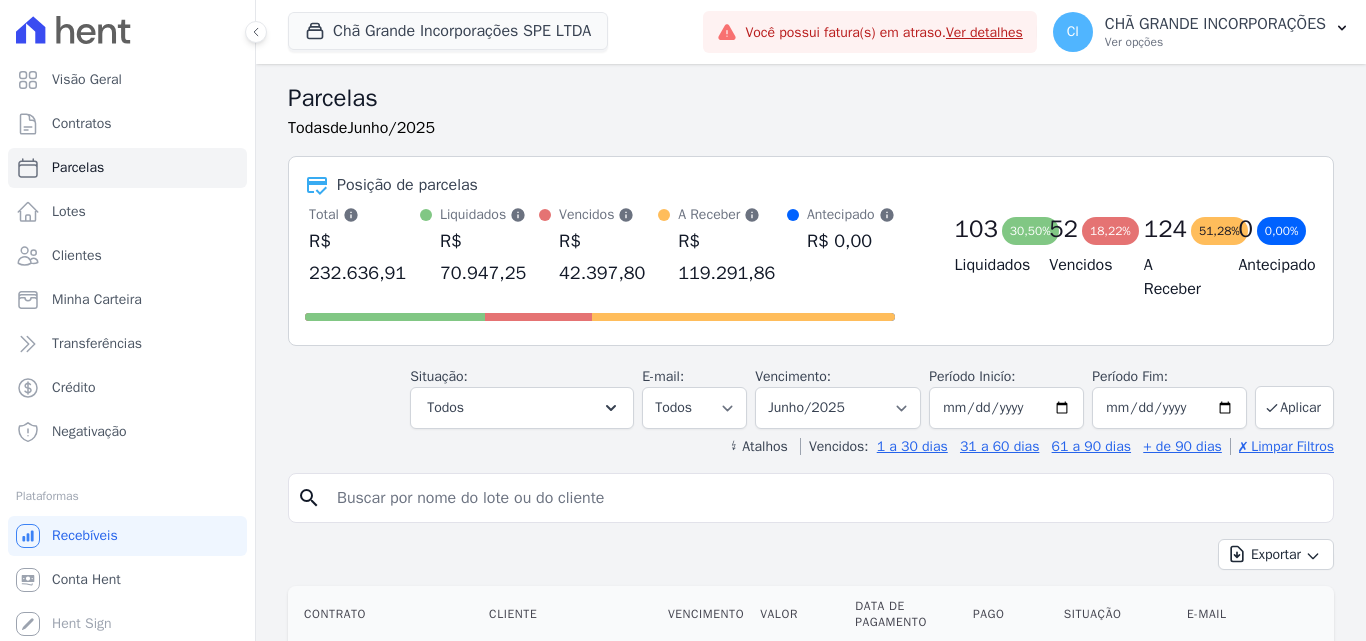 select 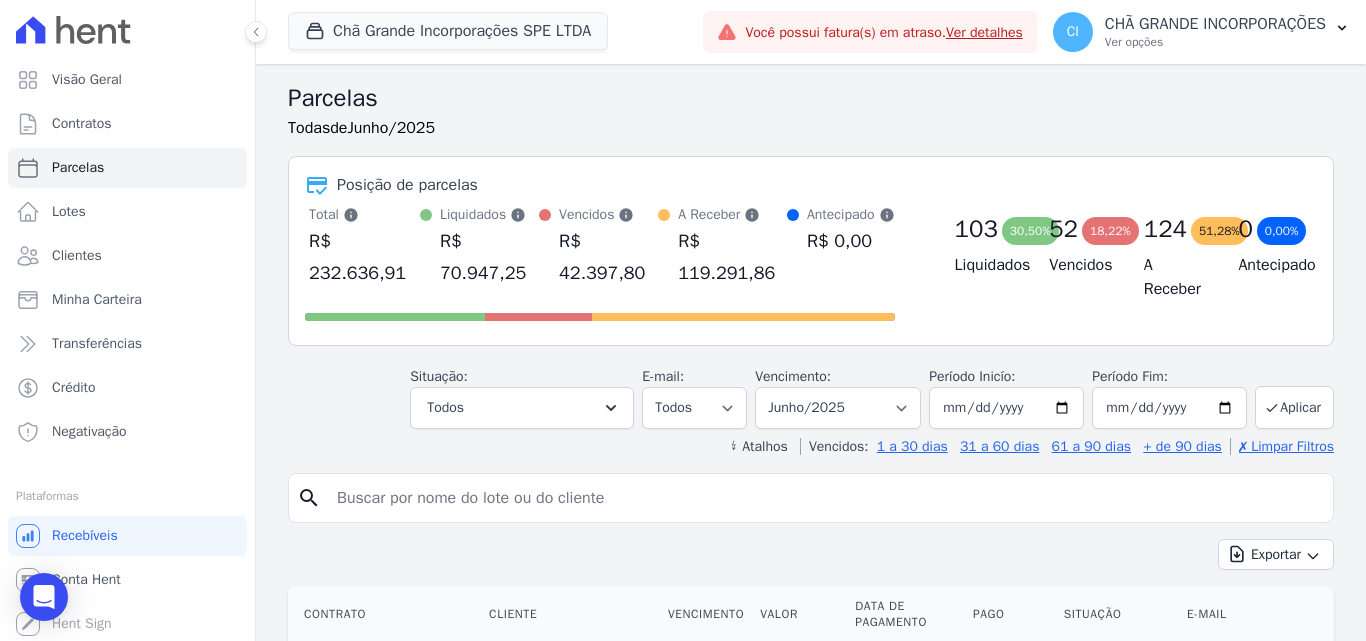 click at bounding box center (825, 498) 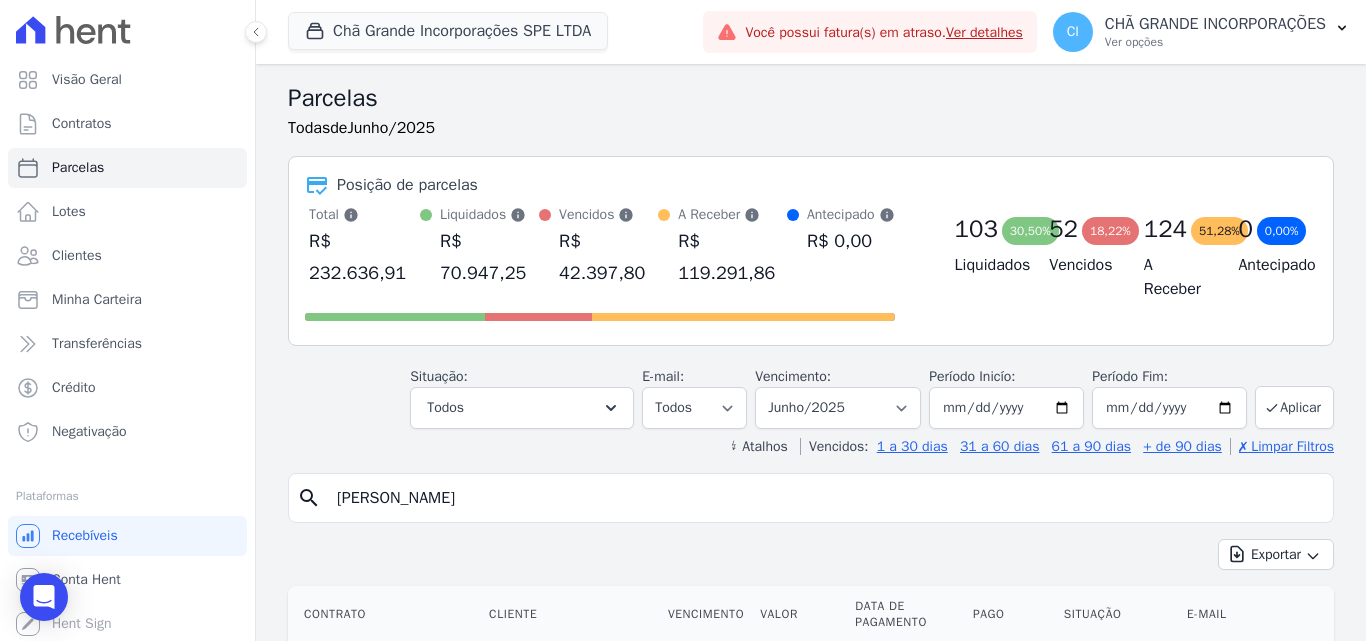 type on "[PERSON_NAME]" 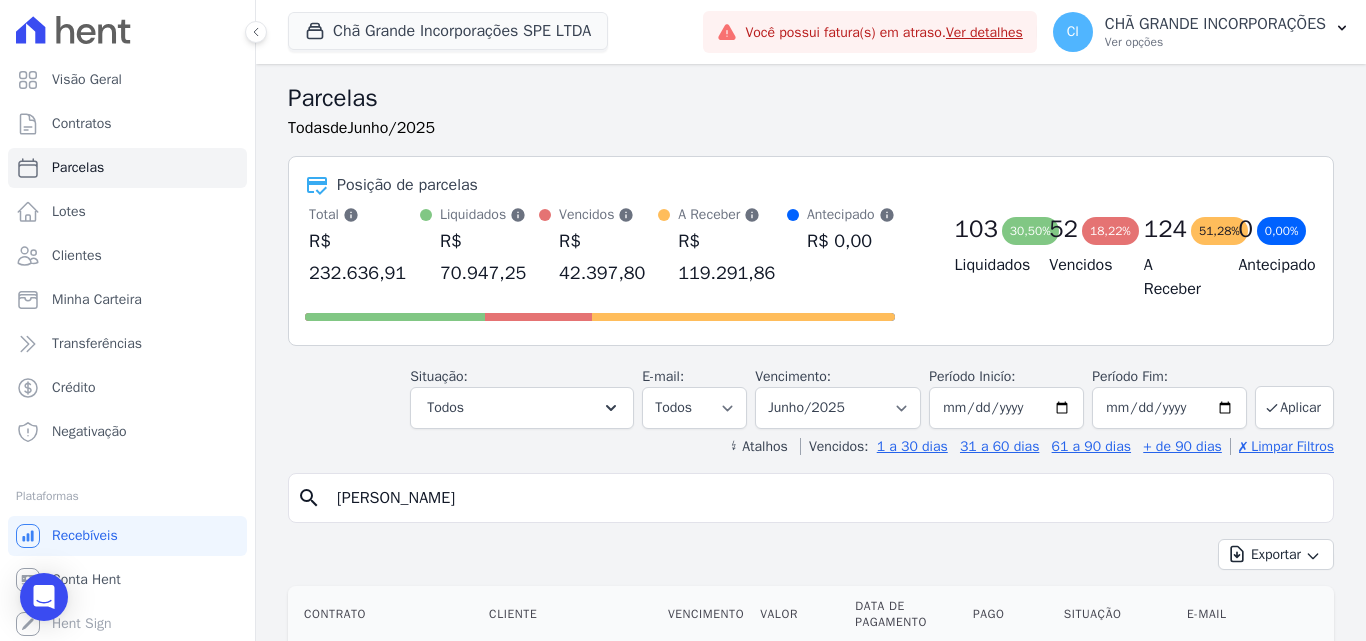 select 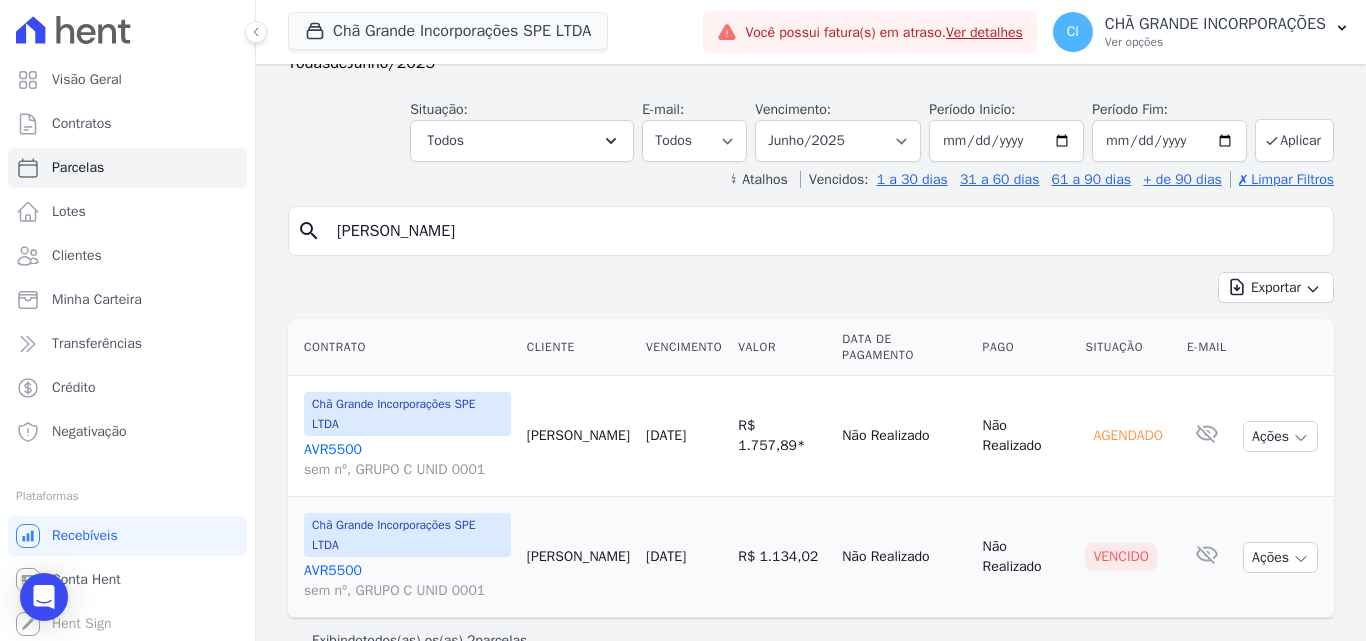 scroll, scrollTop: 100, scrollLeft: 0, axis: vertical 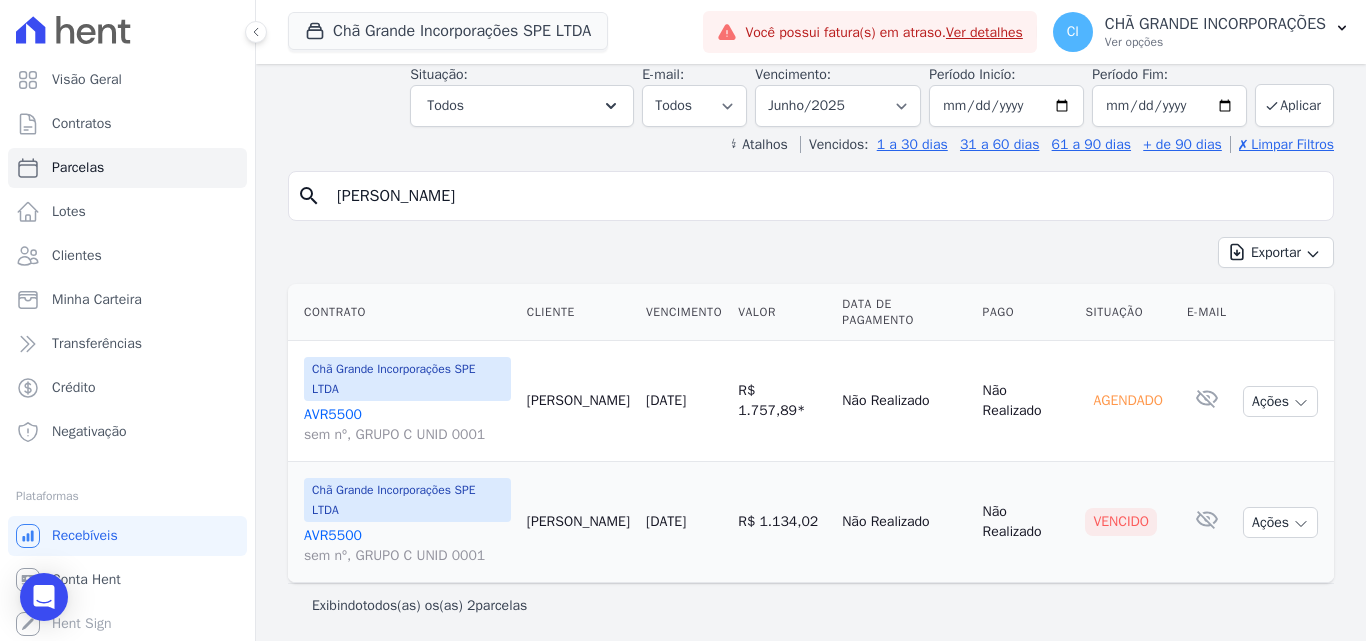 click on "AVR5500
sem nº, GRUPO C UNID 0001" at bounding box center [407, 546] 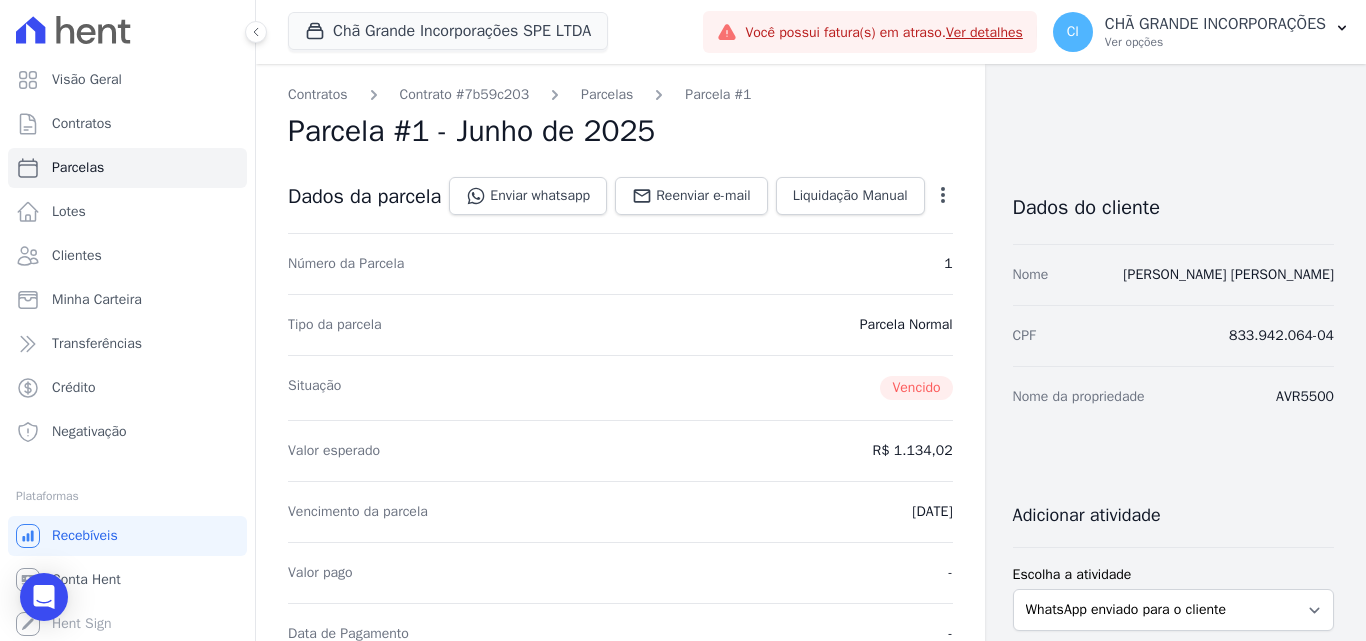 scroll, scrollTop: 400, scrollLeft: 0, axis: vertical 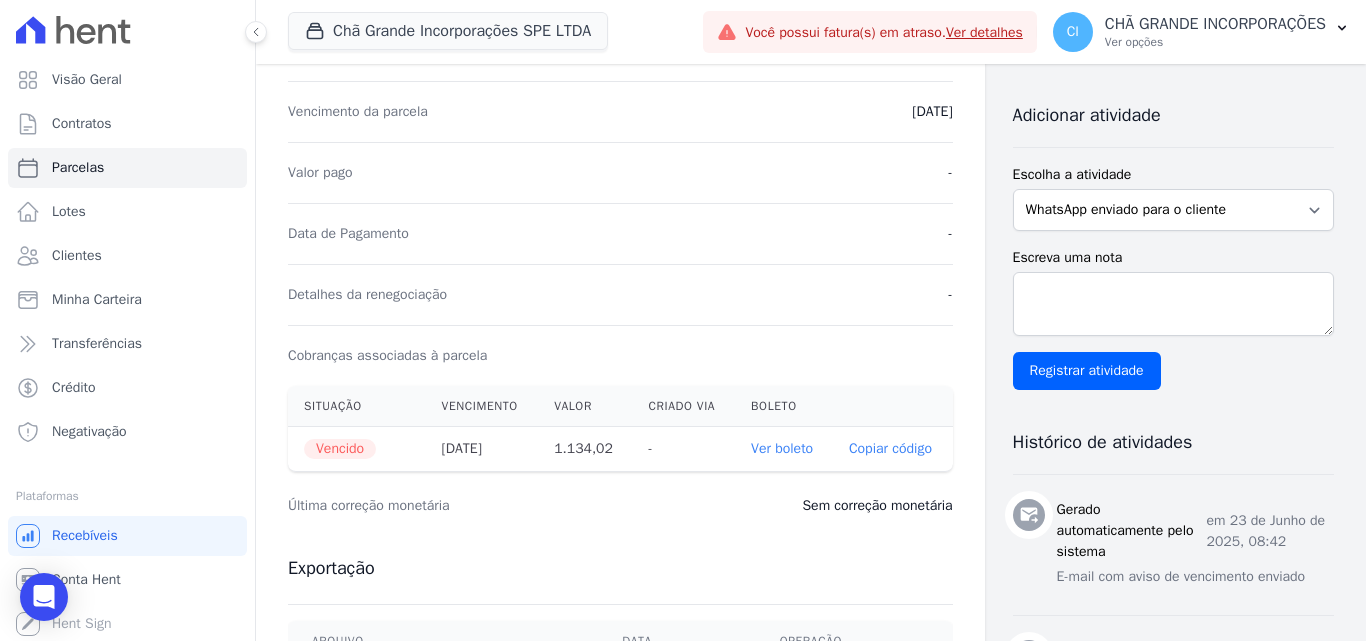 click on "Ver boleto" at bounding box center [782, 448] 